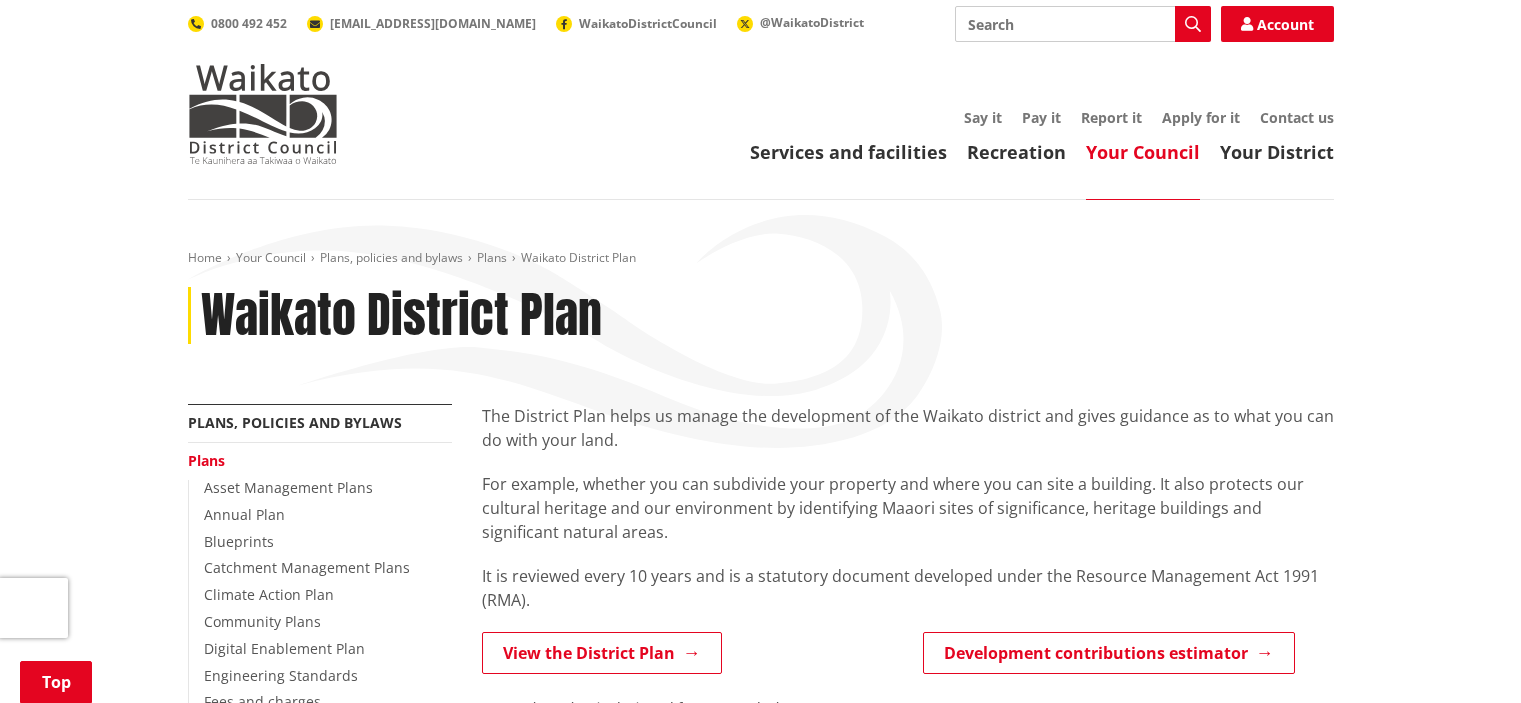 scroll, scrollTop: 400, scrollLeft: 0, axis: vertical 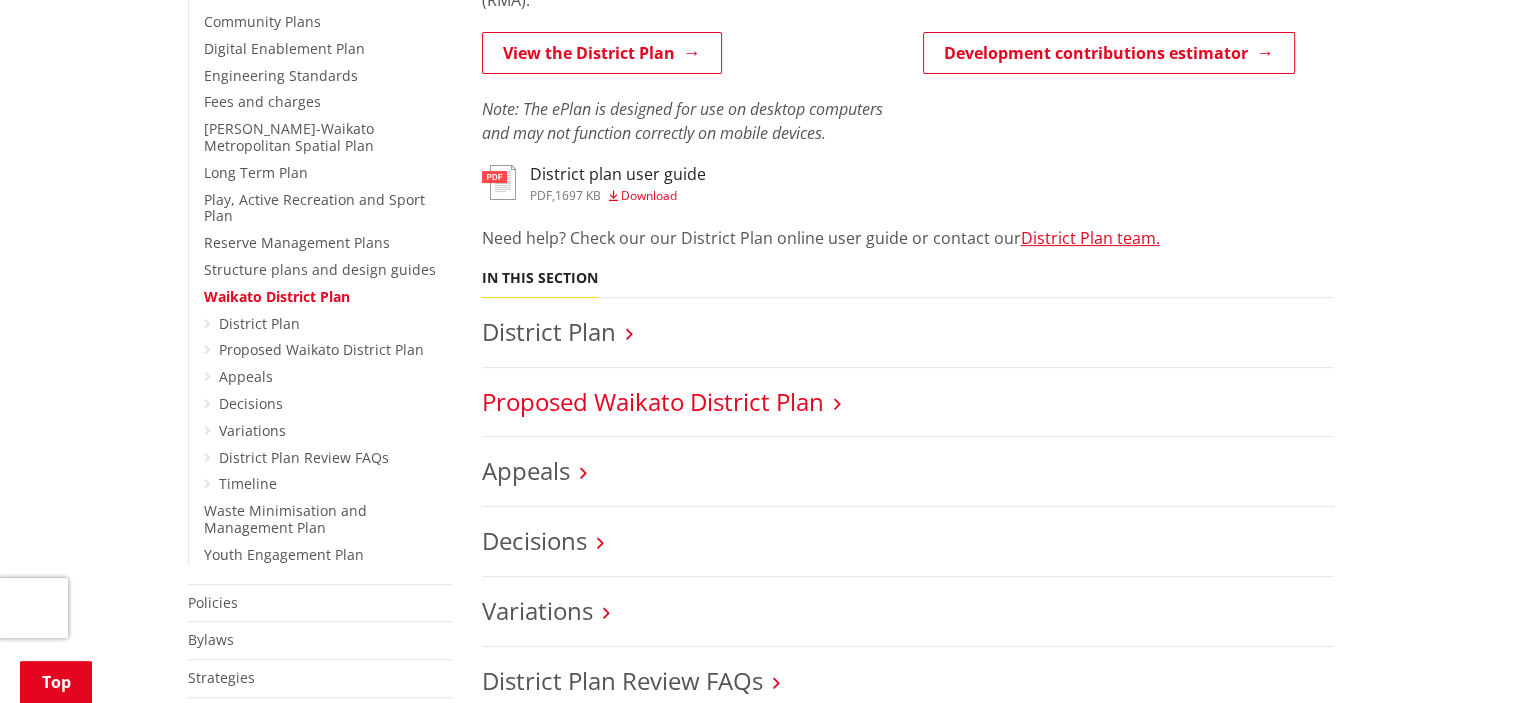 click on "Proposed Waikato District Plan" at bounding box center (653, 401) 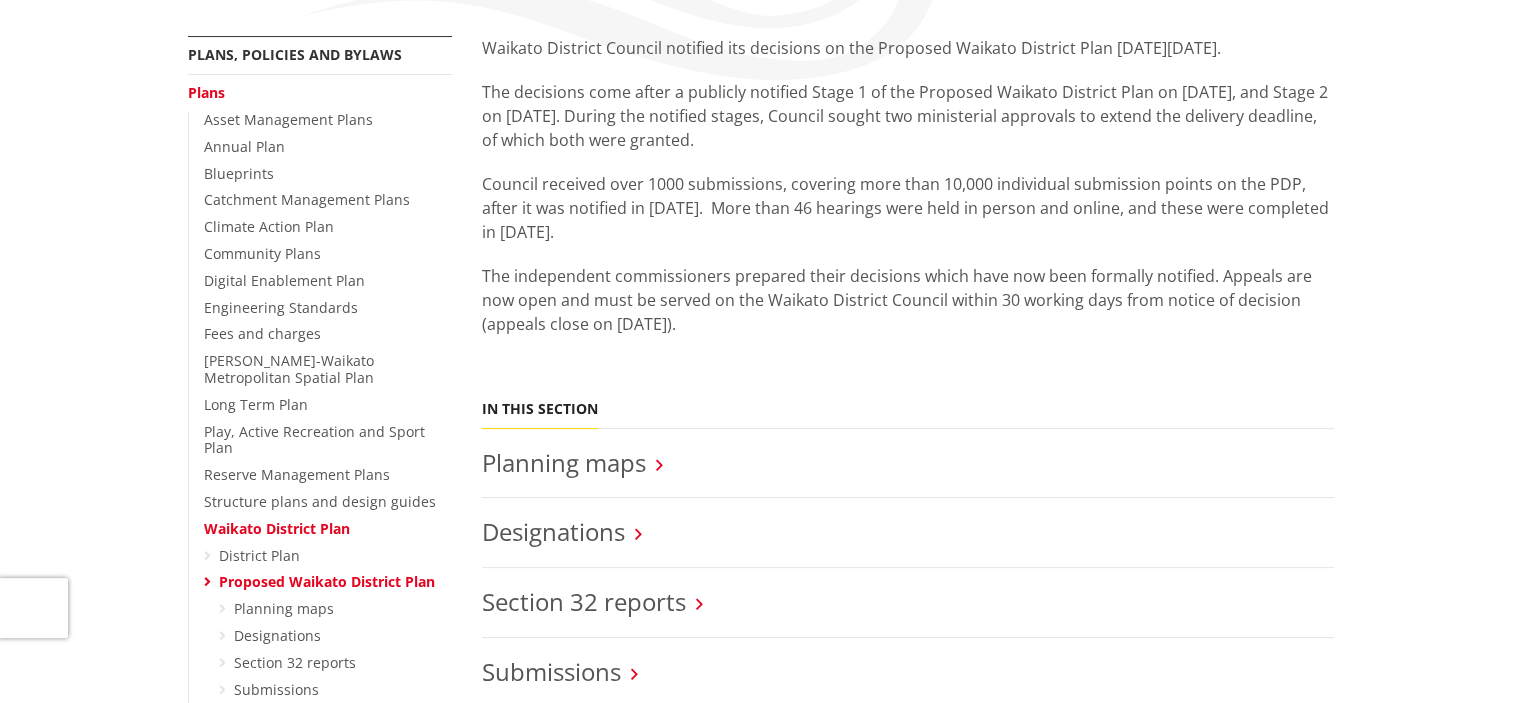 scroll, scrollTop: 400, scrollLeft: 0, axis: vertical 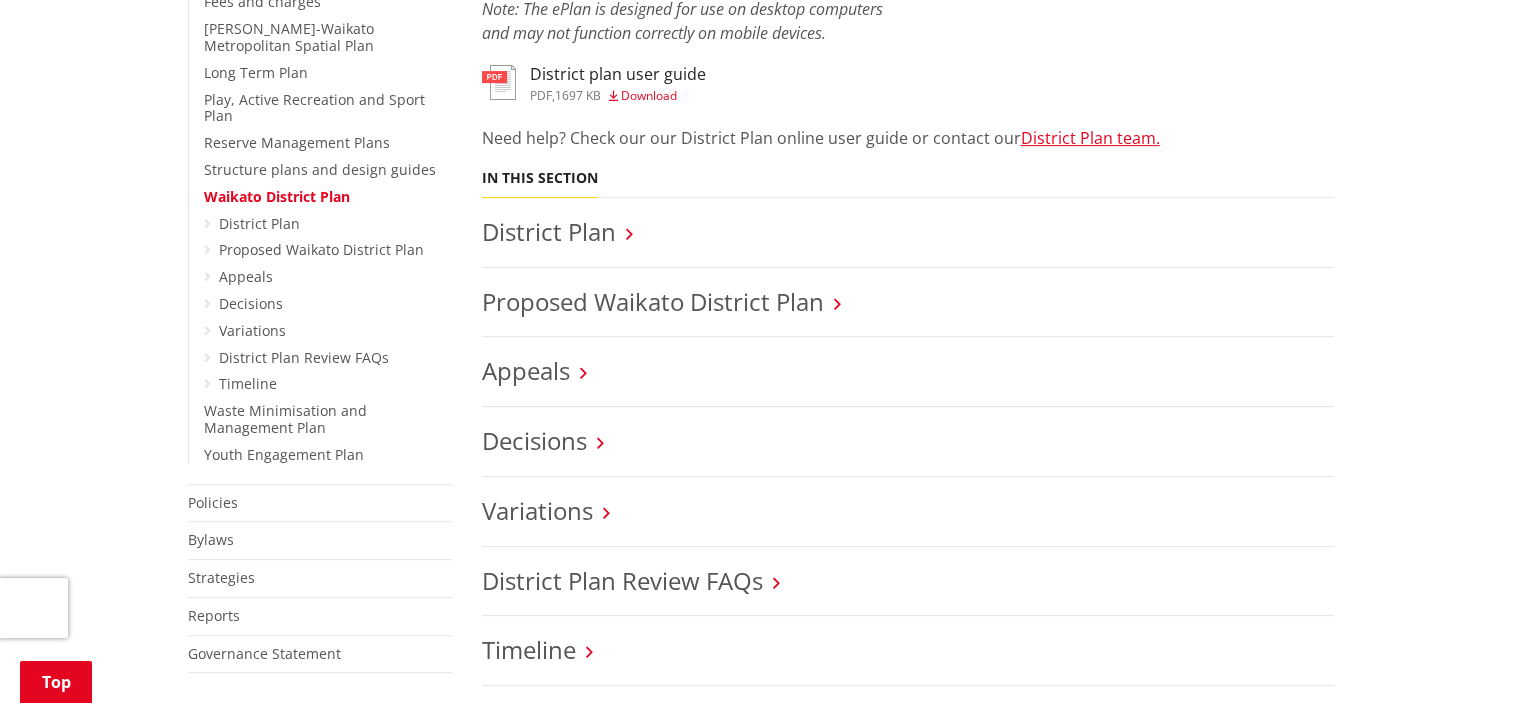click on "Decisions" at bounding box center [908, 441] 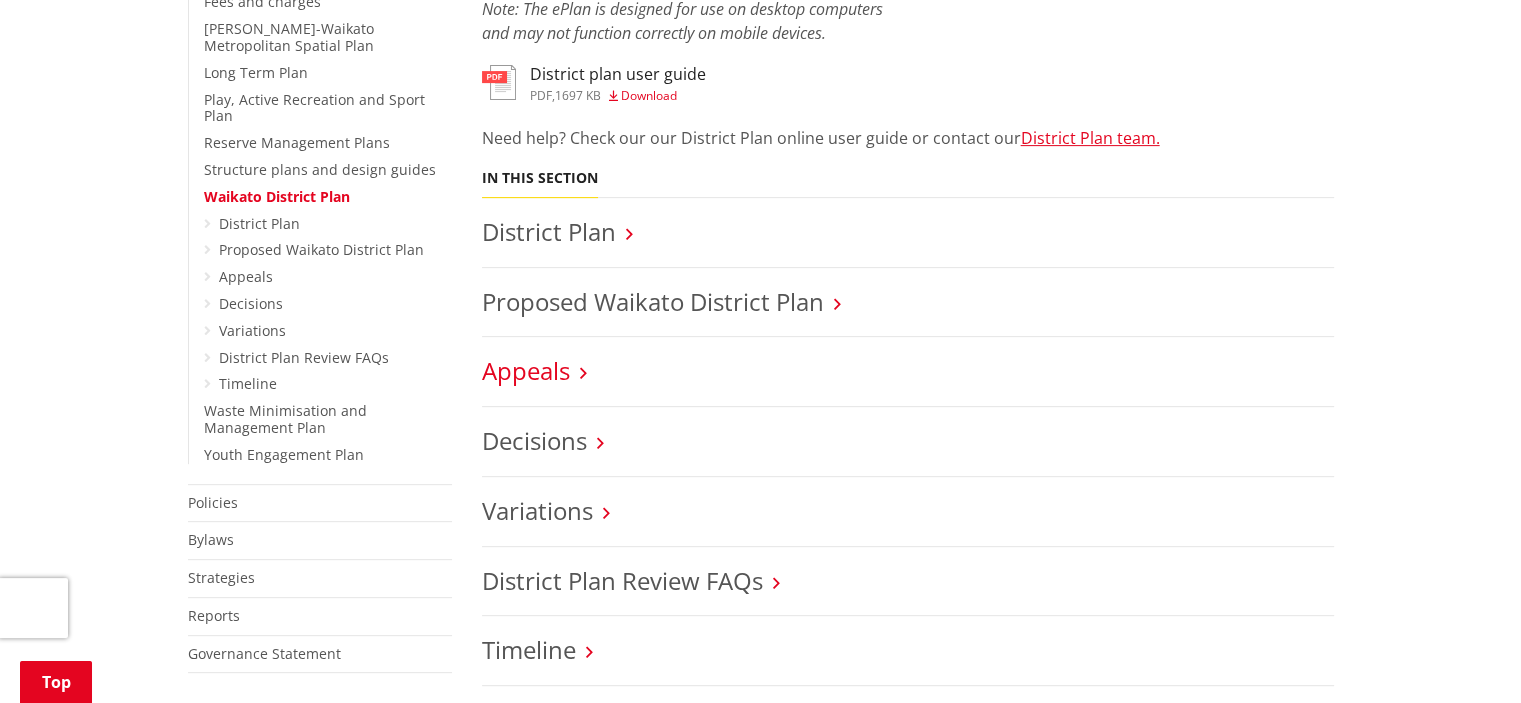 click on "Appeals" at bounding box center [526, 370] 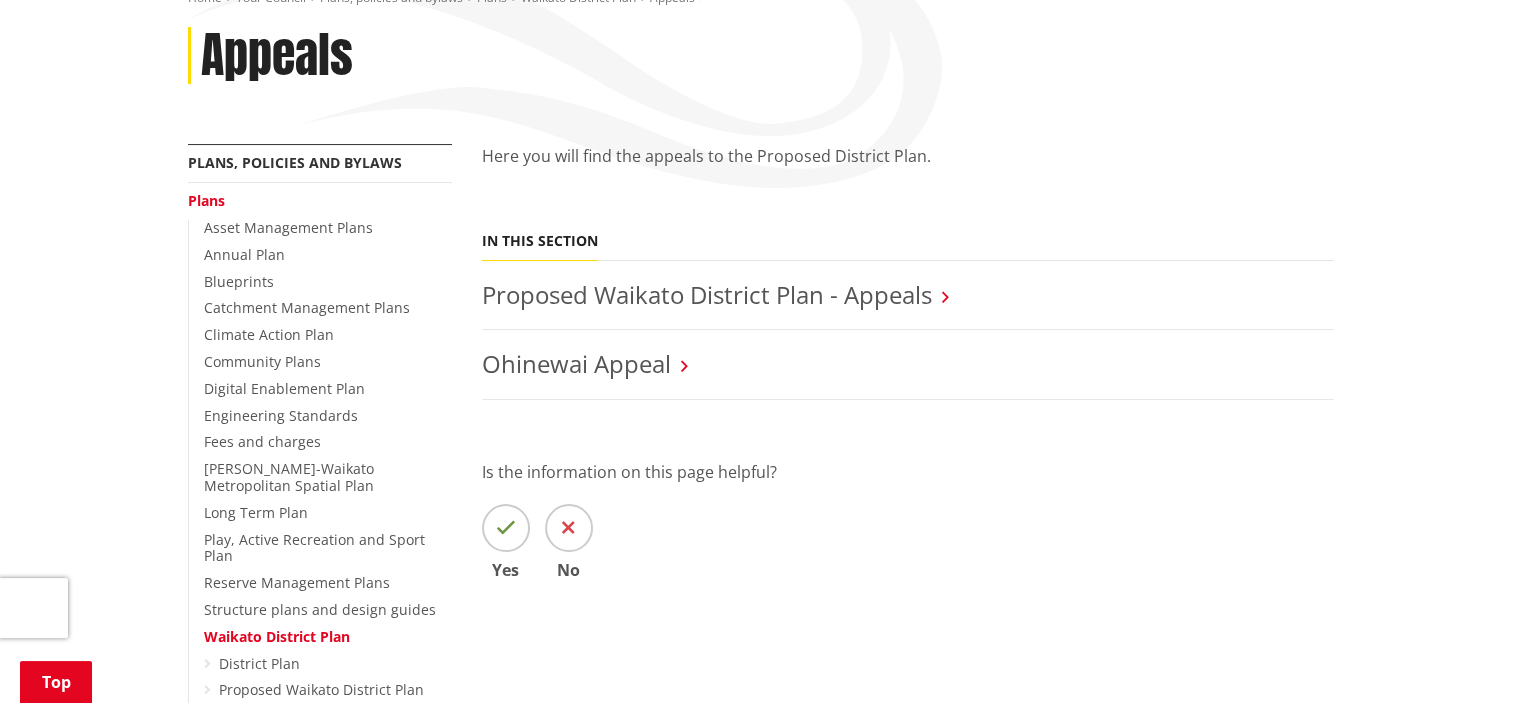 scroll, scrollTop: 300, scrollLeft: 0, axis: vertical 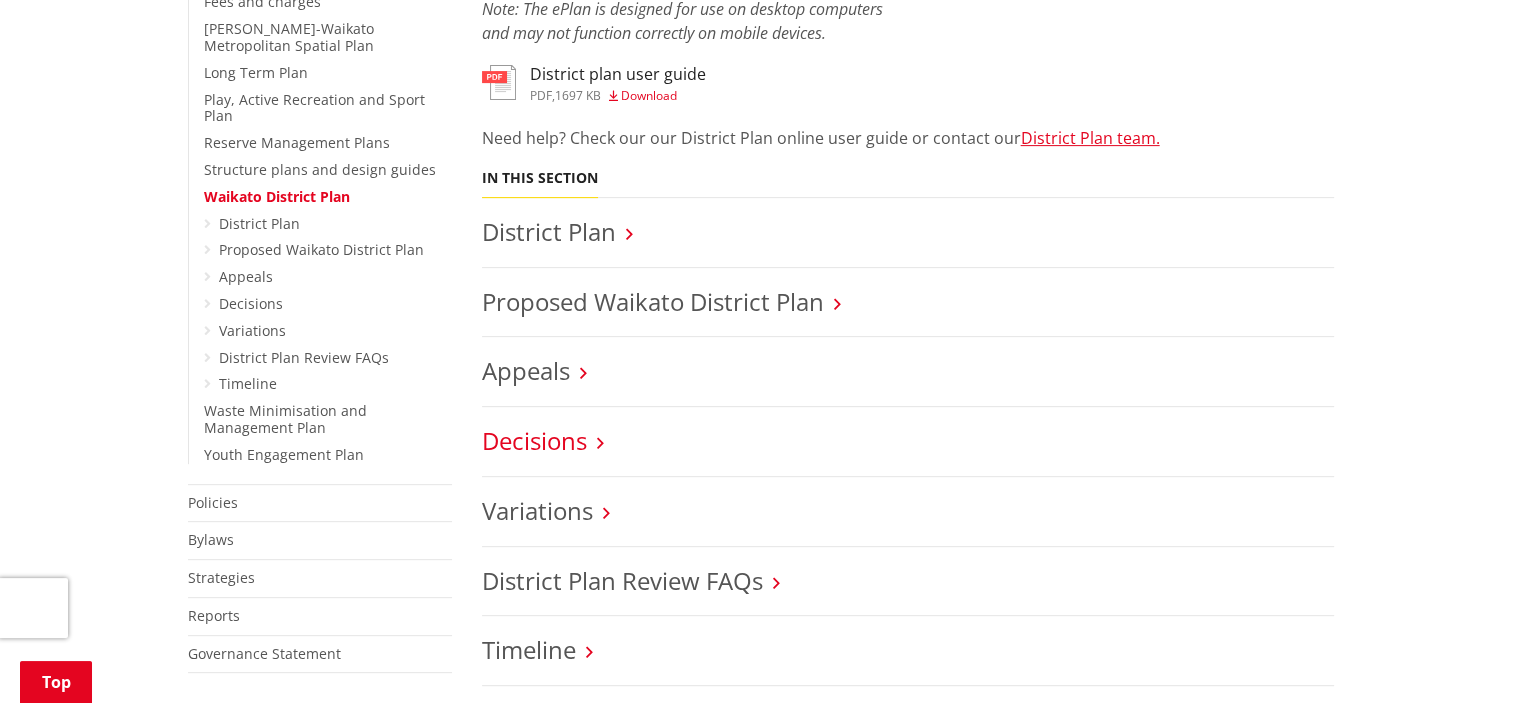 click on "Decisions" at bounding box center (534, 440) 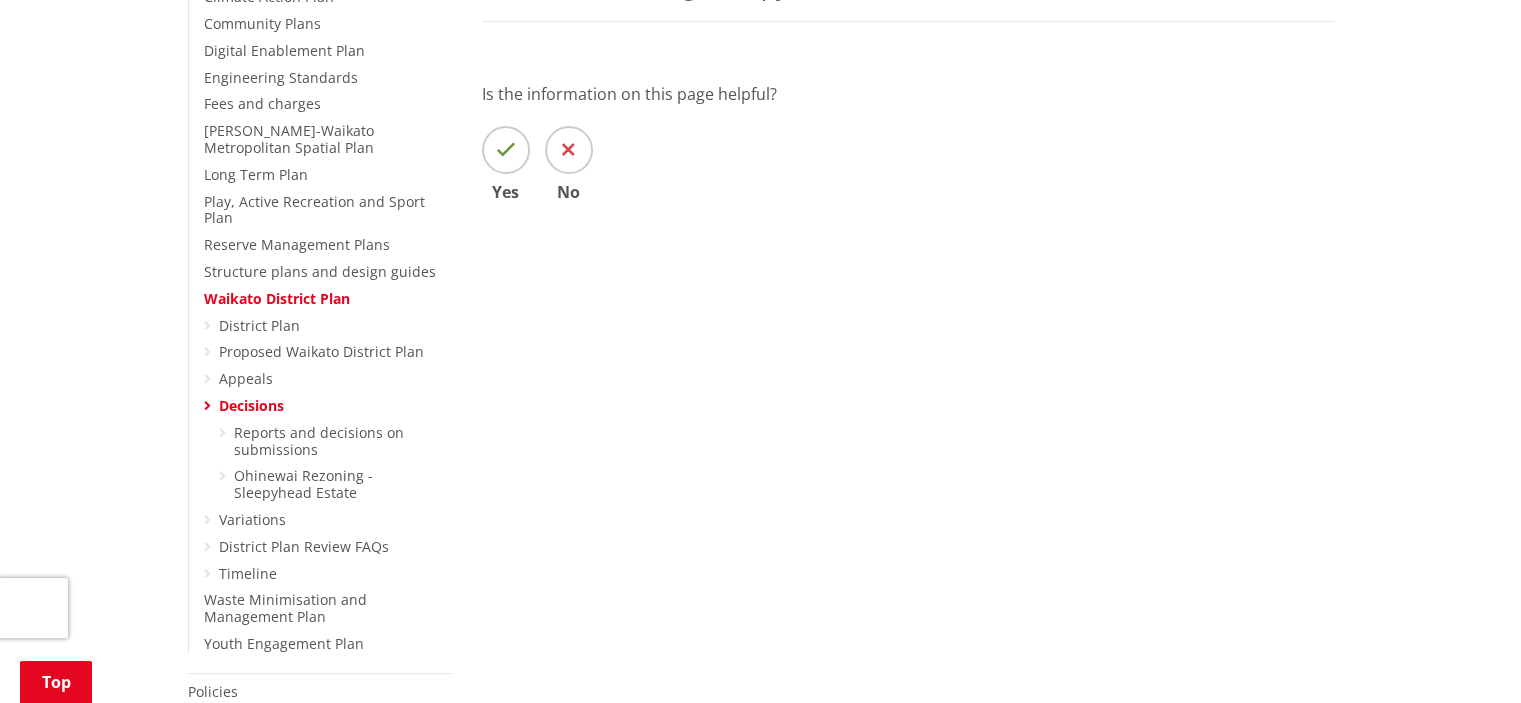 scroll, scrollTop: 600, scrollLeft: 0, axis: vertical 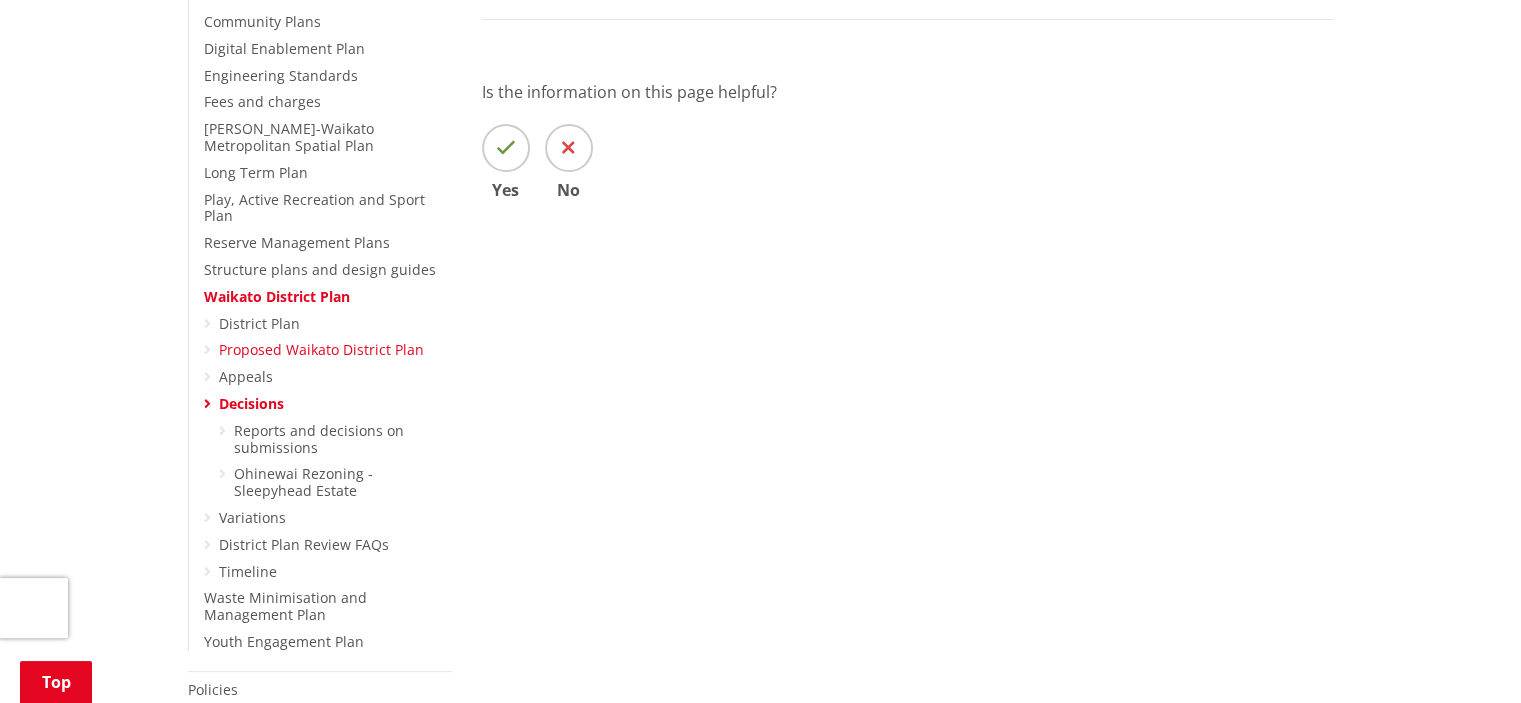 click on "Proposed Waikato District Plan" at bounding box center (321, 349) 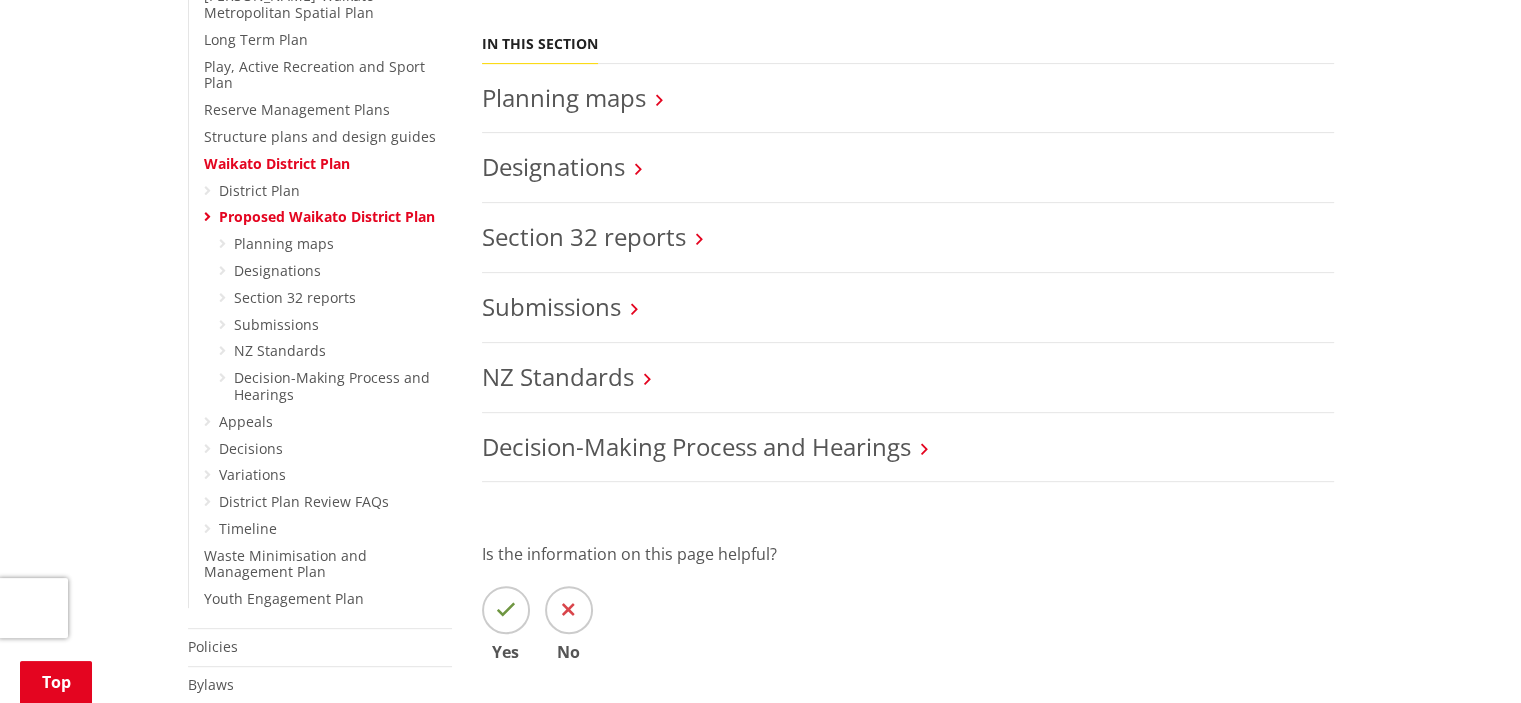 scroll, scrollTop: 700, scrollLeft: 0, axis: vertical 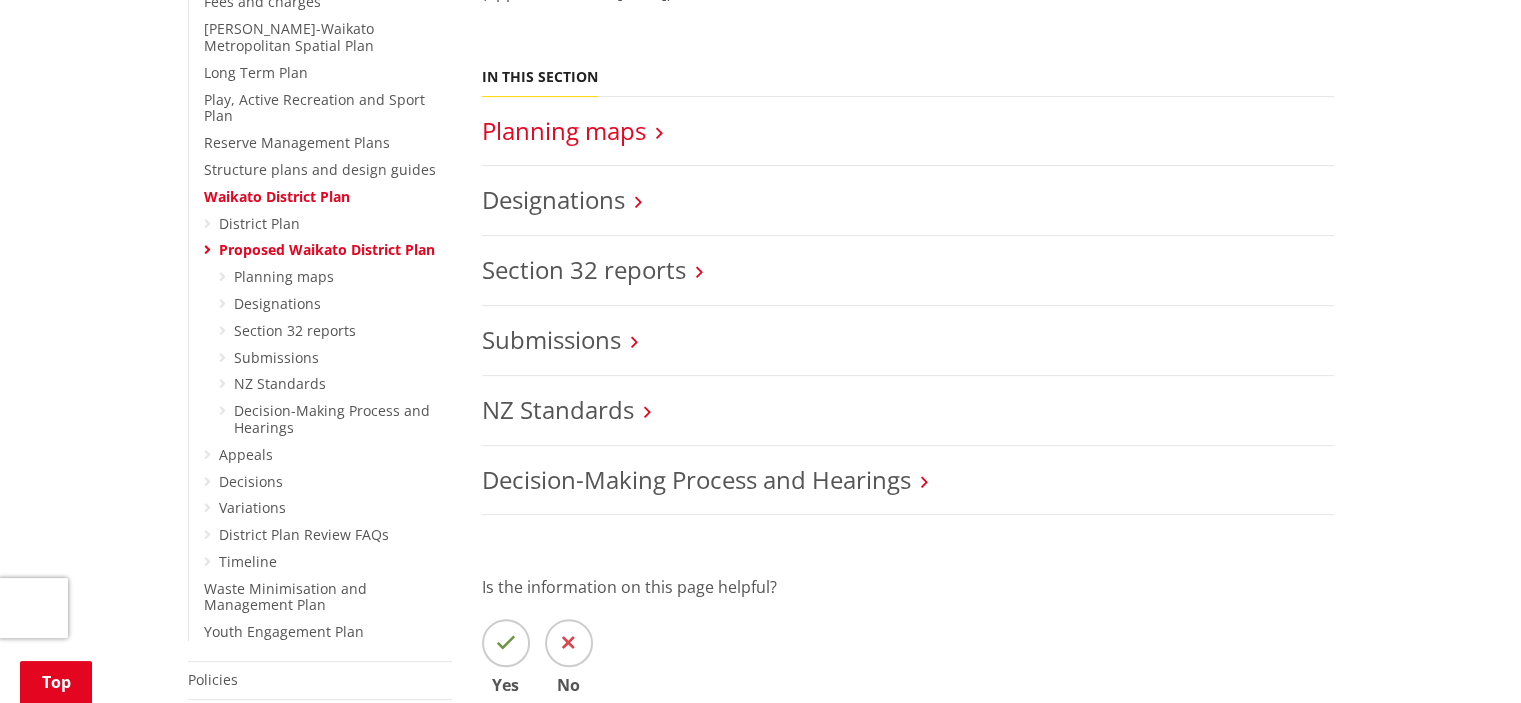 click on "Planning maps" at bounding box center [564, 130] 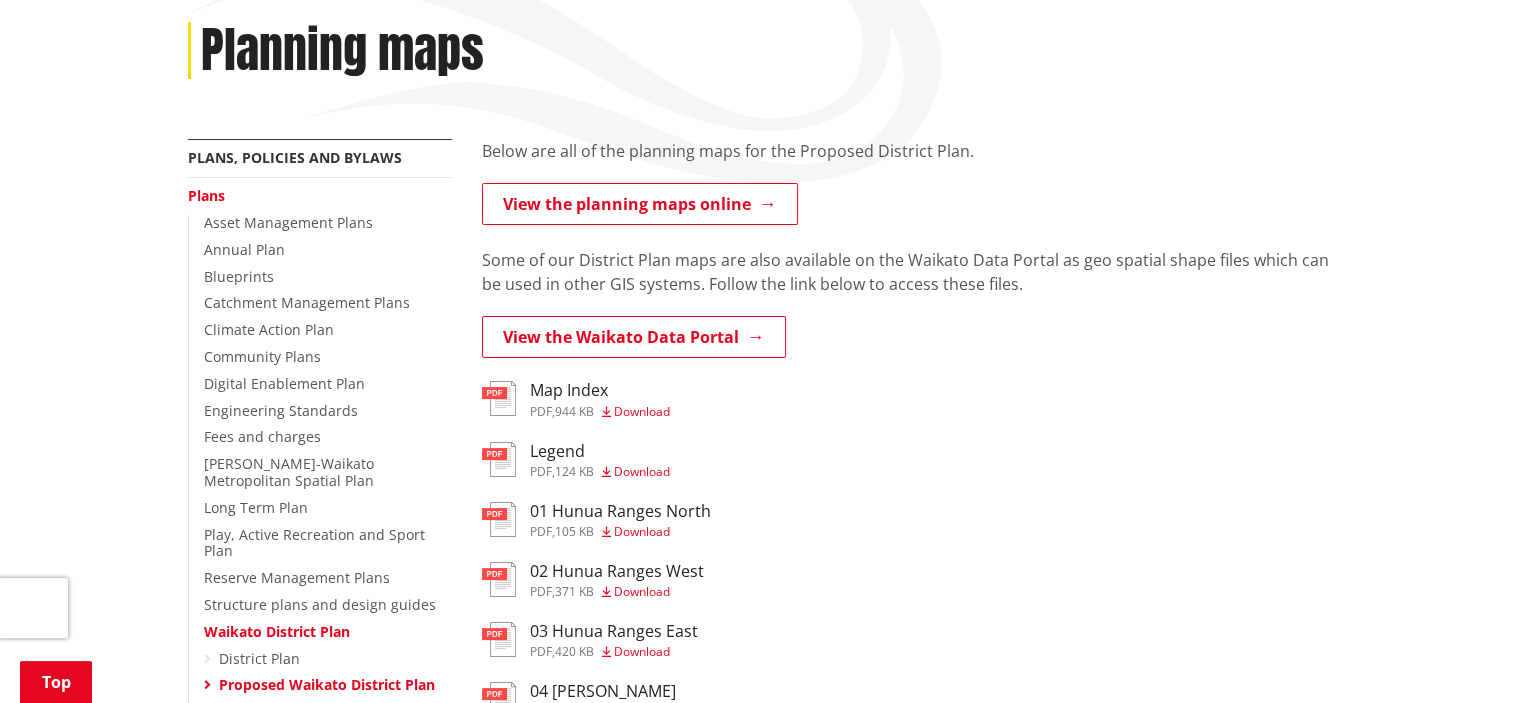 scroll, scrollTop: 300, scrollLeft: 0, axis: vertical 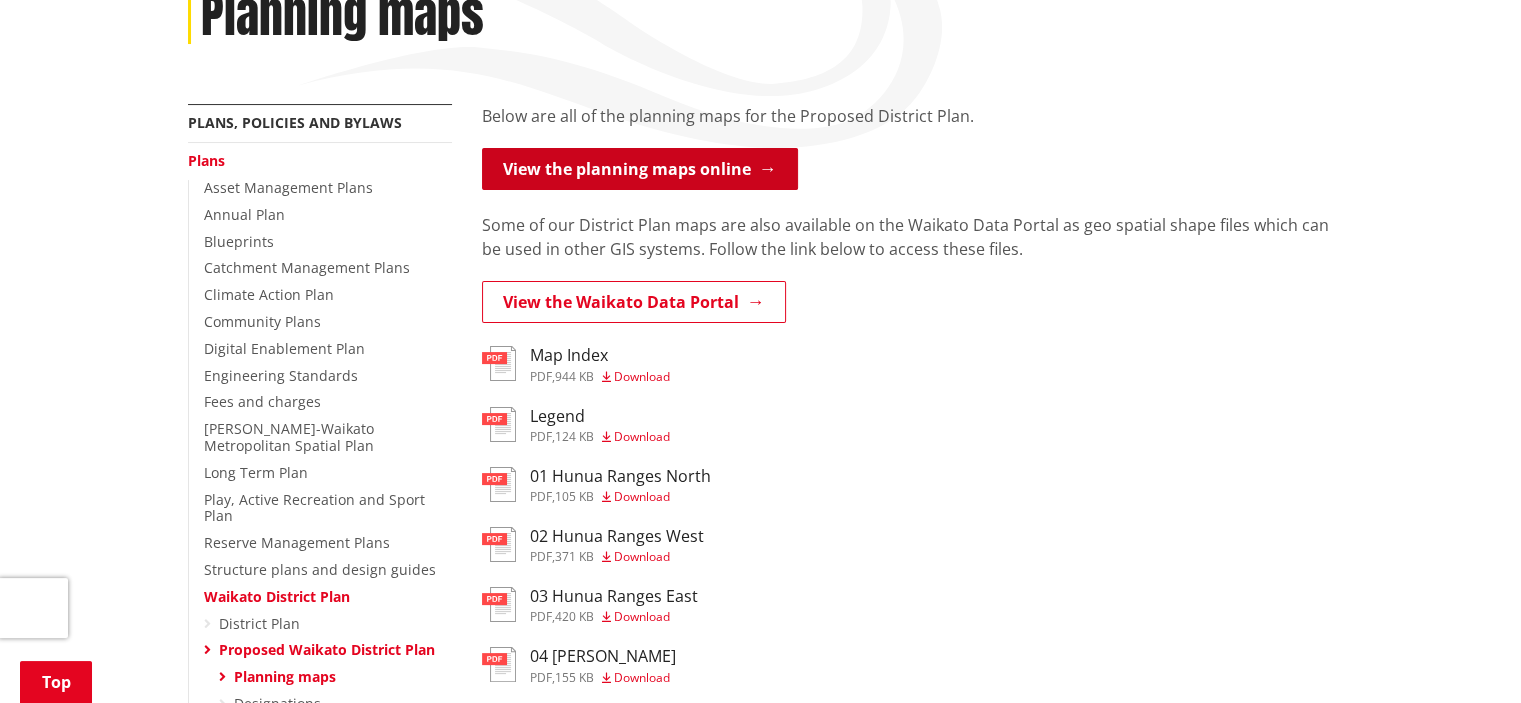 click on "View the planning maps online" at bounding box center (640, 169) 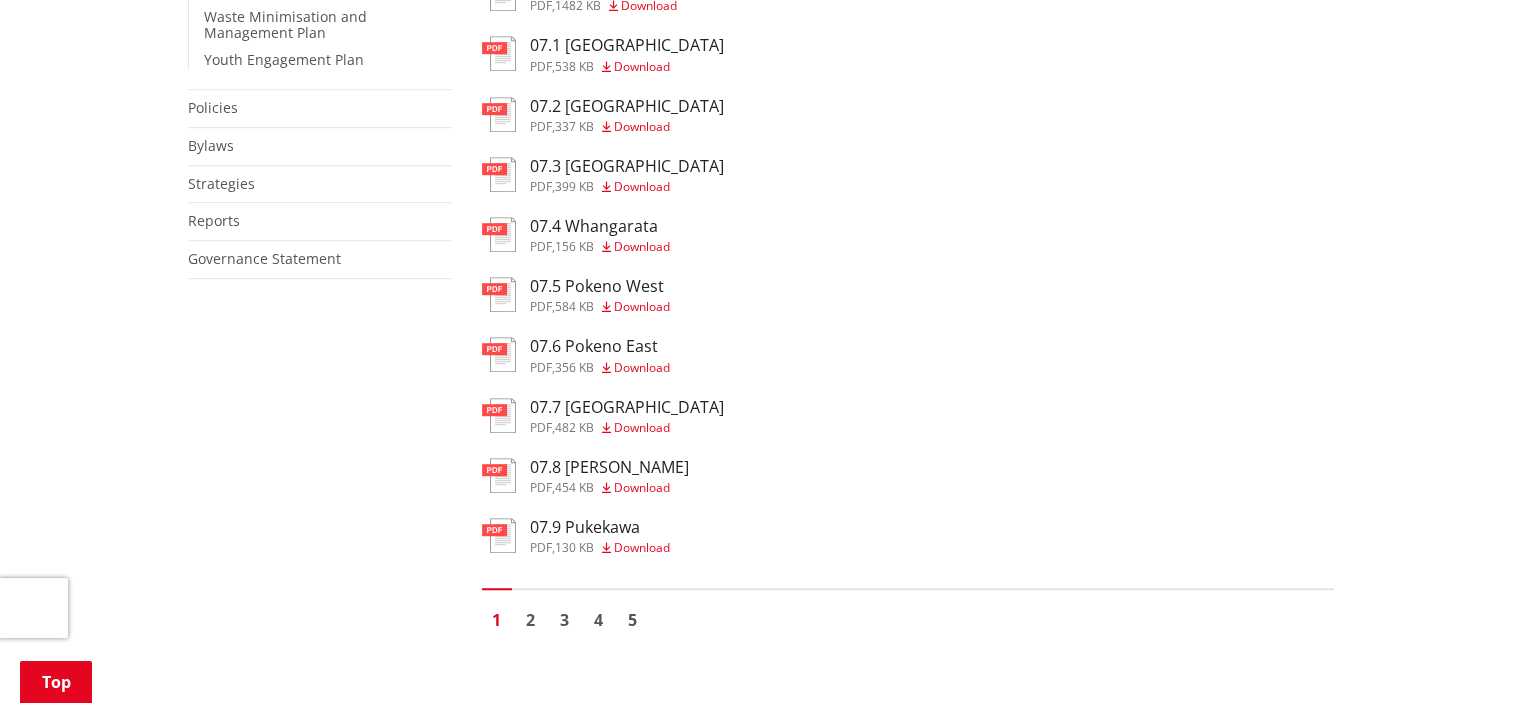 scroll, scrollTop: 1300, scrollLeft: 0, axis: vertical 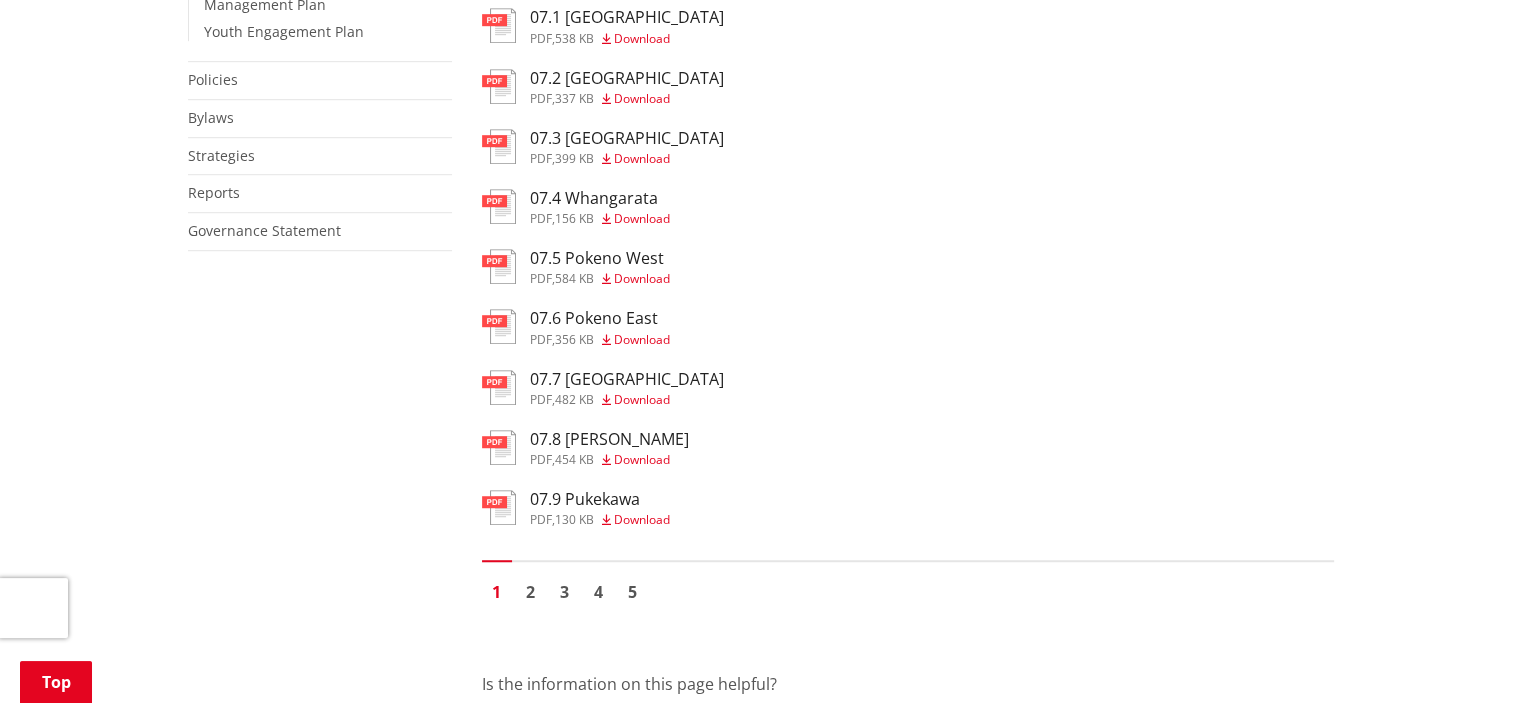 click on "Download" at bounding box center [642, 399] 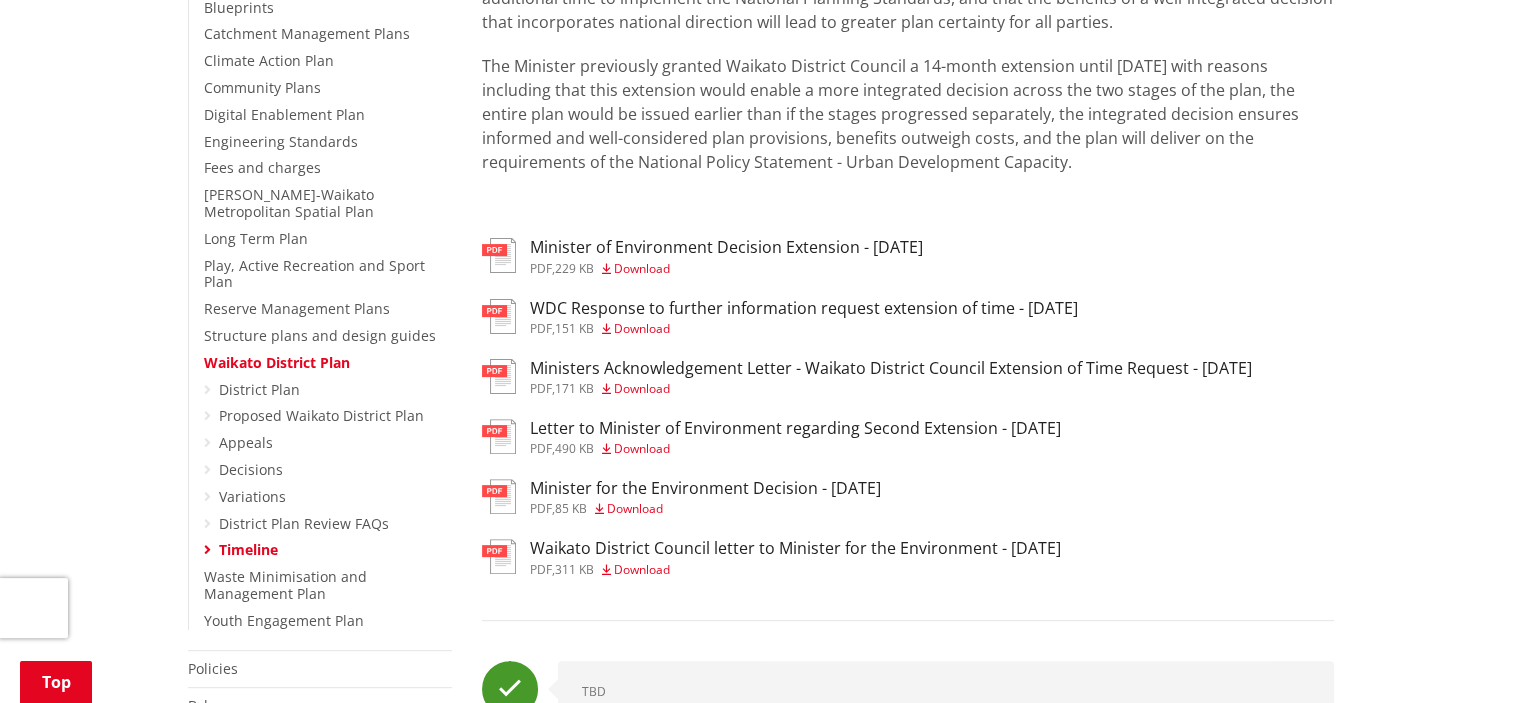 scroll, scrollTop: 500, scrollLeft: 0, axis: vertical 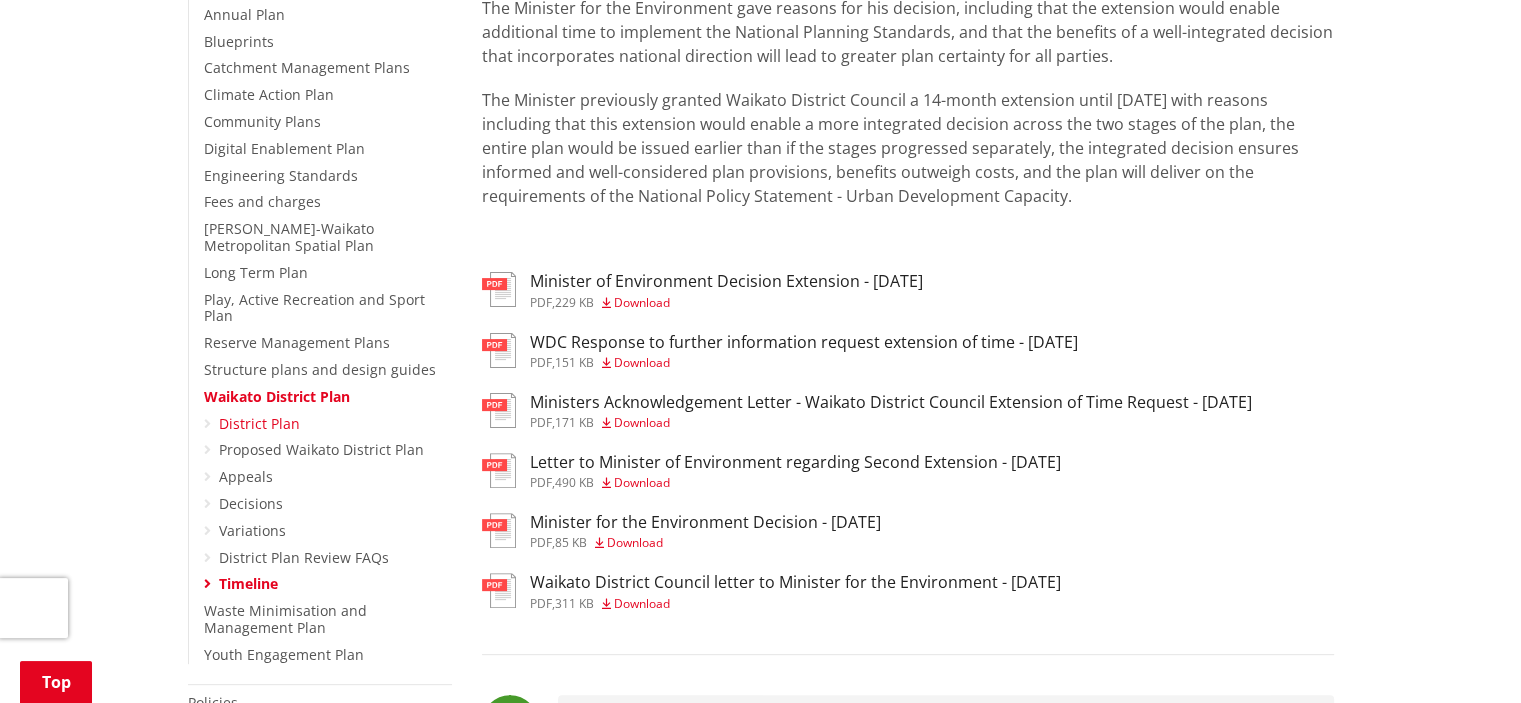 click on "District Plan" at bounding box center [259, 423] 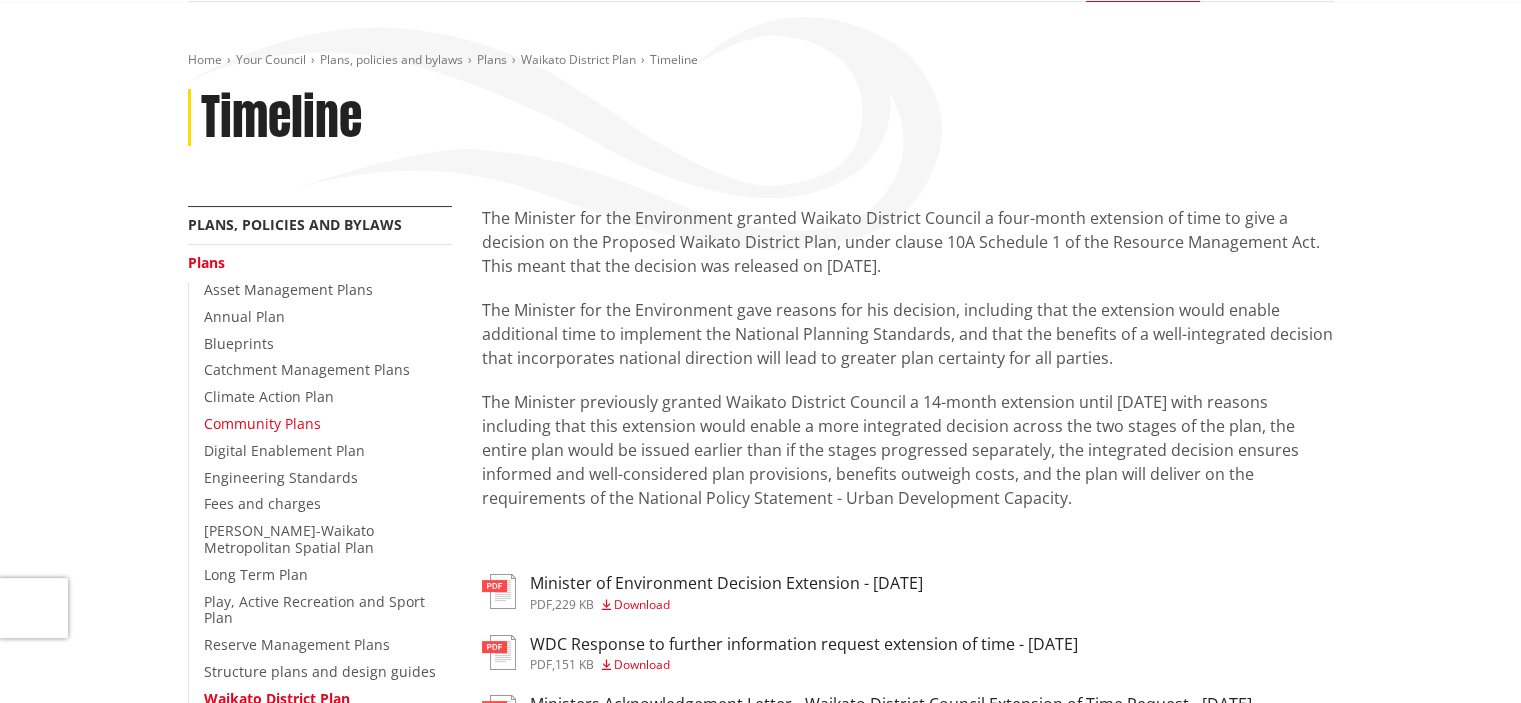 scroll, scrollTop: 200, scrollLeft: 0, axis: vertical 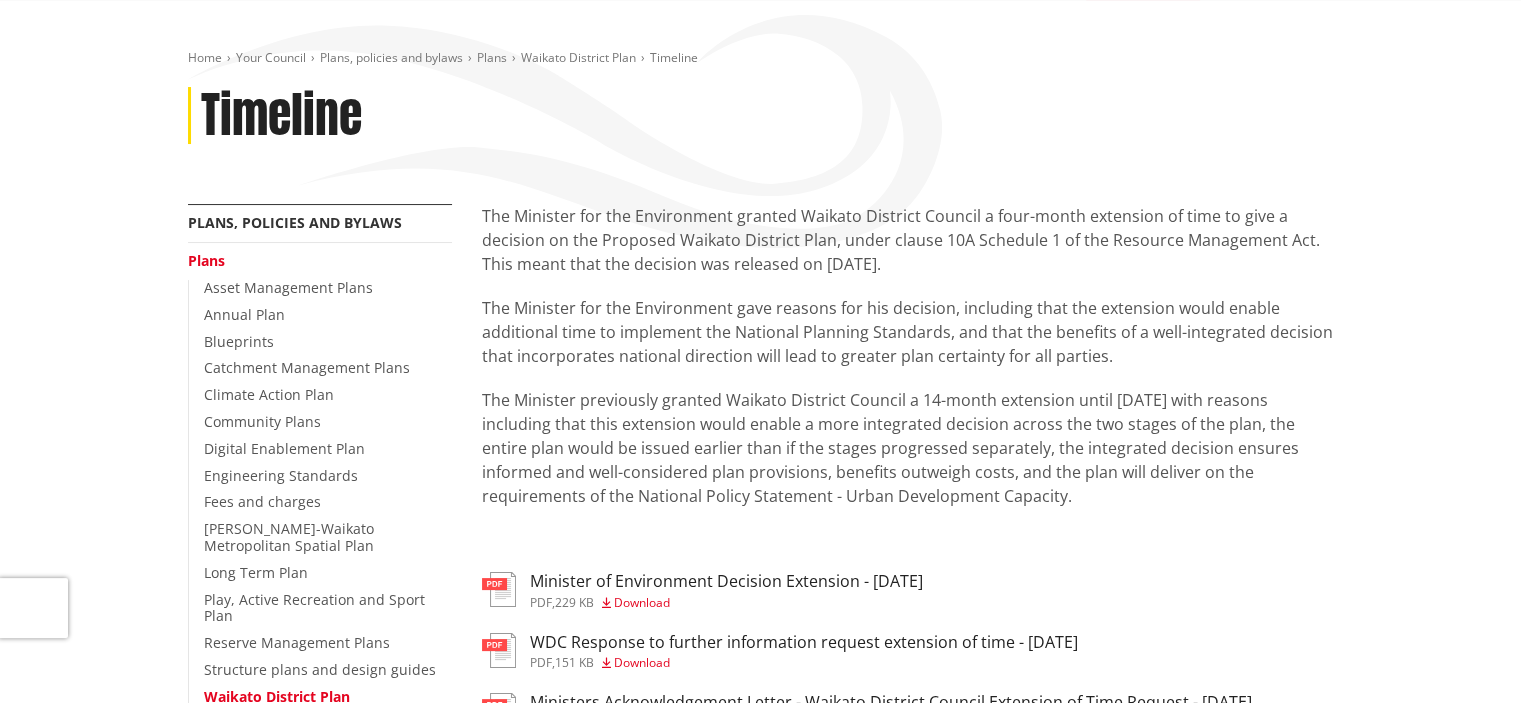 click on "Plans" at bounding box center [206, 260] 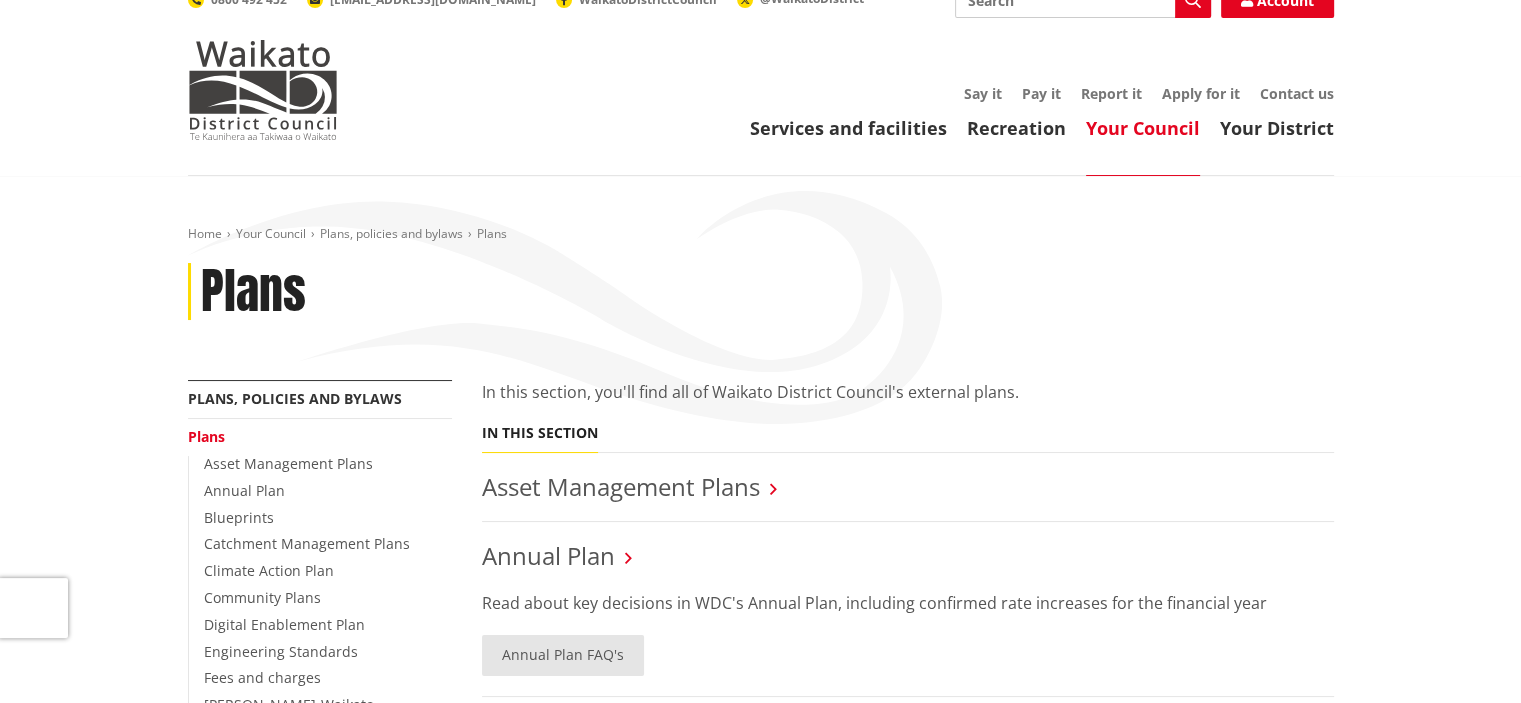 scroll, scrollTop: 0, scrollLeft: 0, axis: both 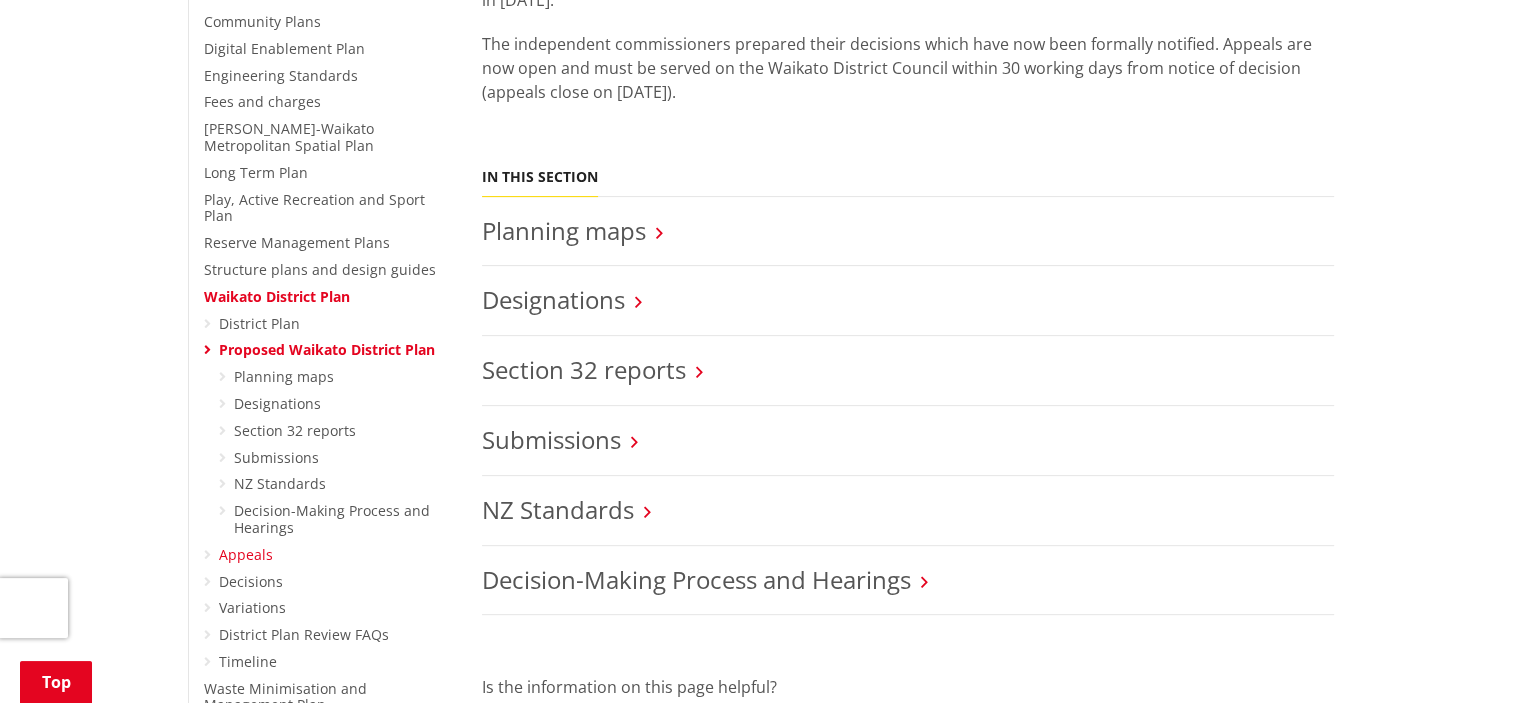 click on "Appeals" at bounding box center (246, 554) 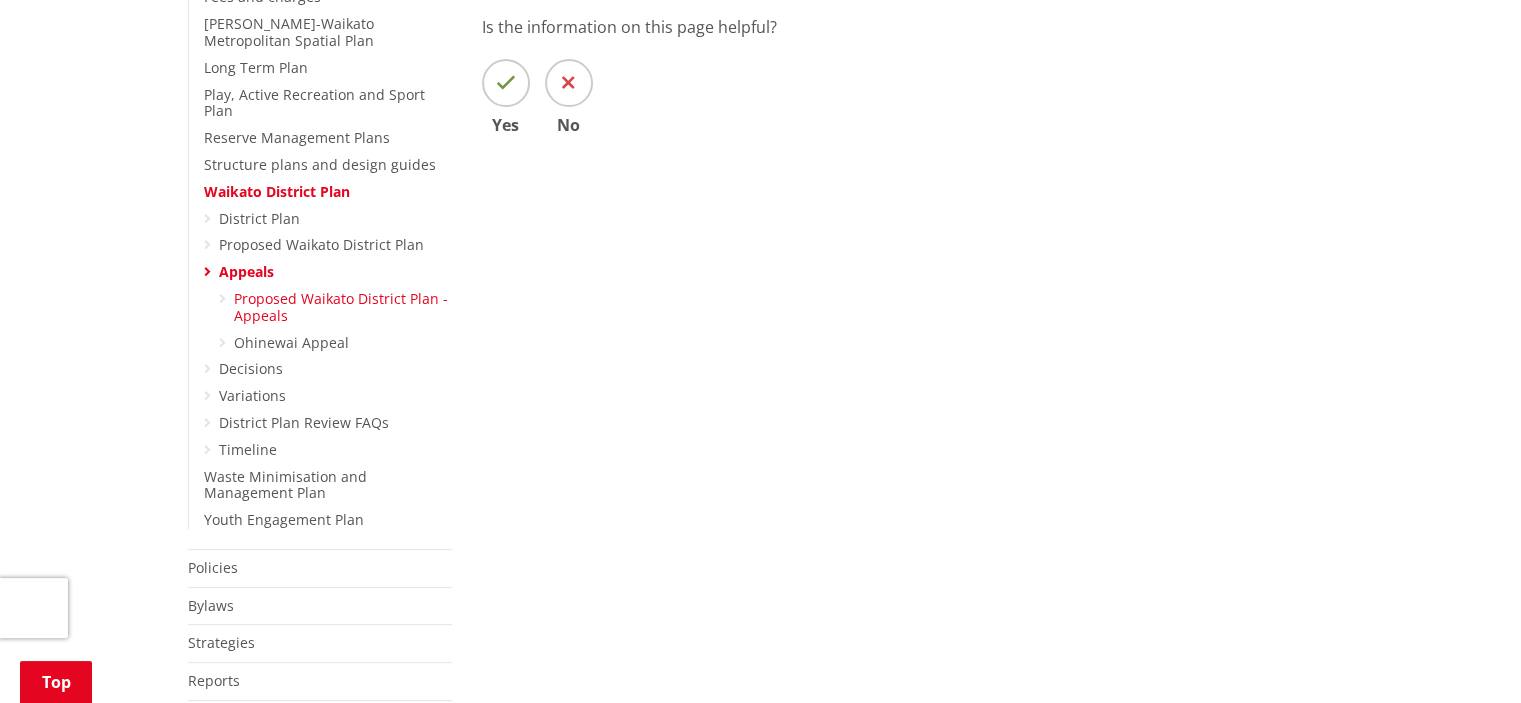 scroll, scrollTop: 800, scrollLeft: 0, axis: vertical 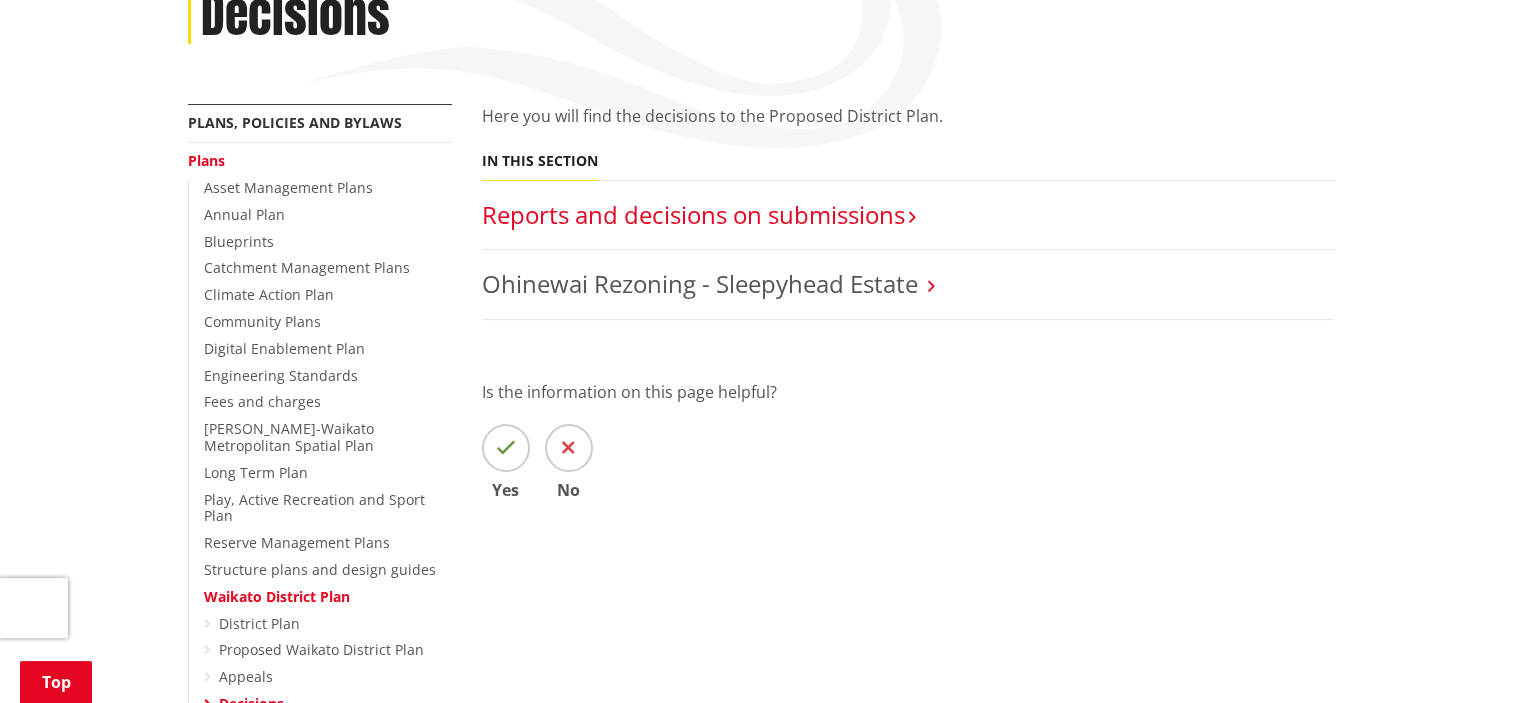 click on "Reports and decisions on submissions​" at bounding box center [693, 214] 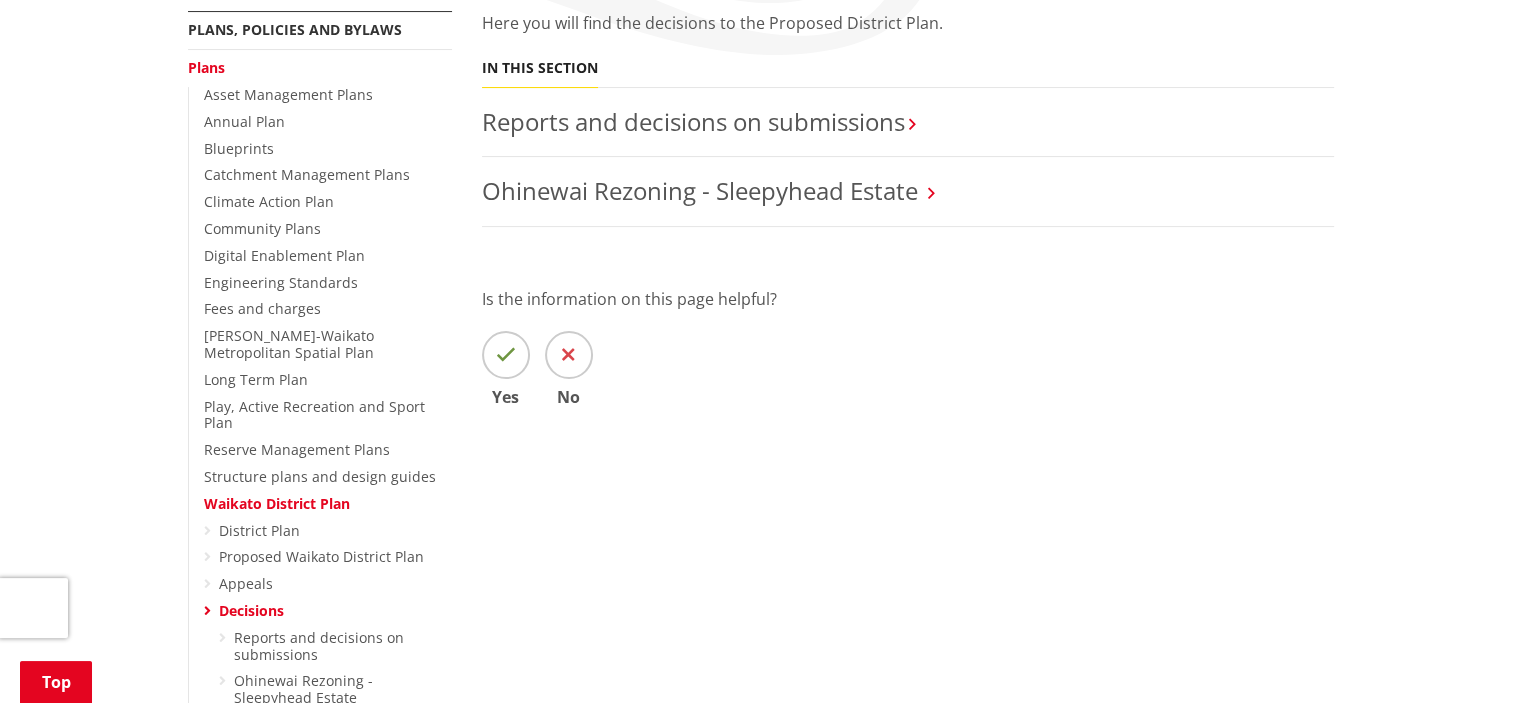 scroll, scrollTop: 300, scrollLeft: 0, axis: vertical 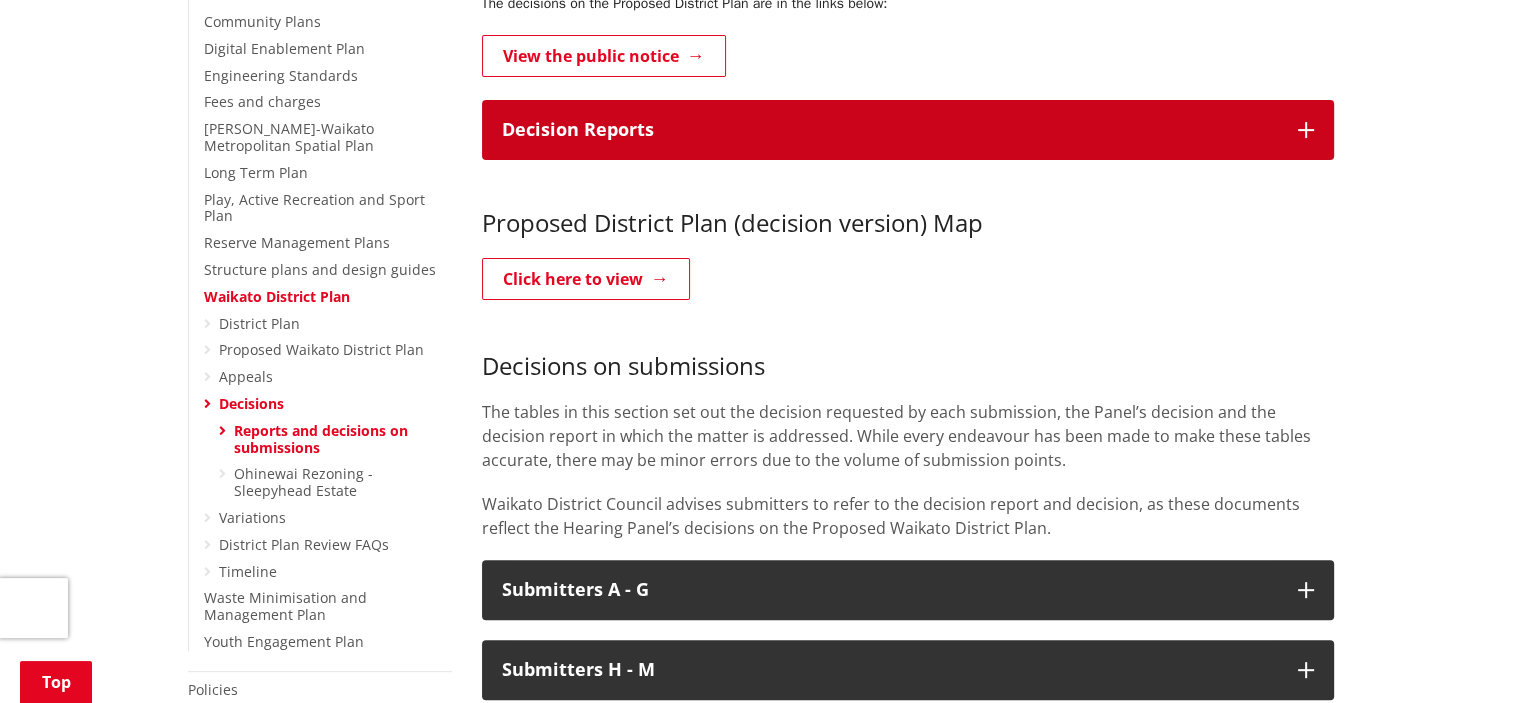 click on "Decision Reports" at bounding box center [908, 130] 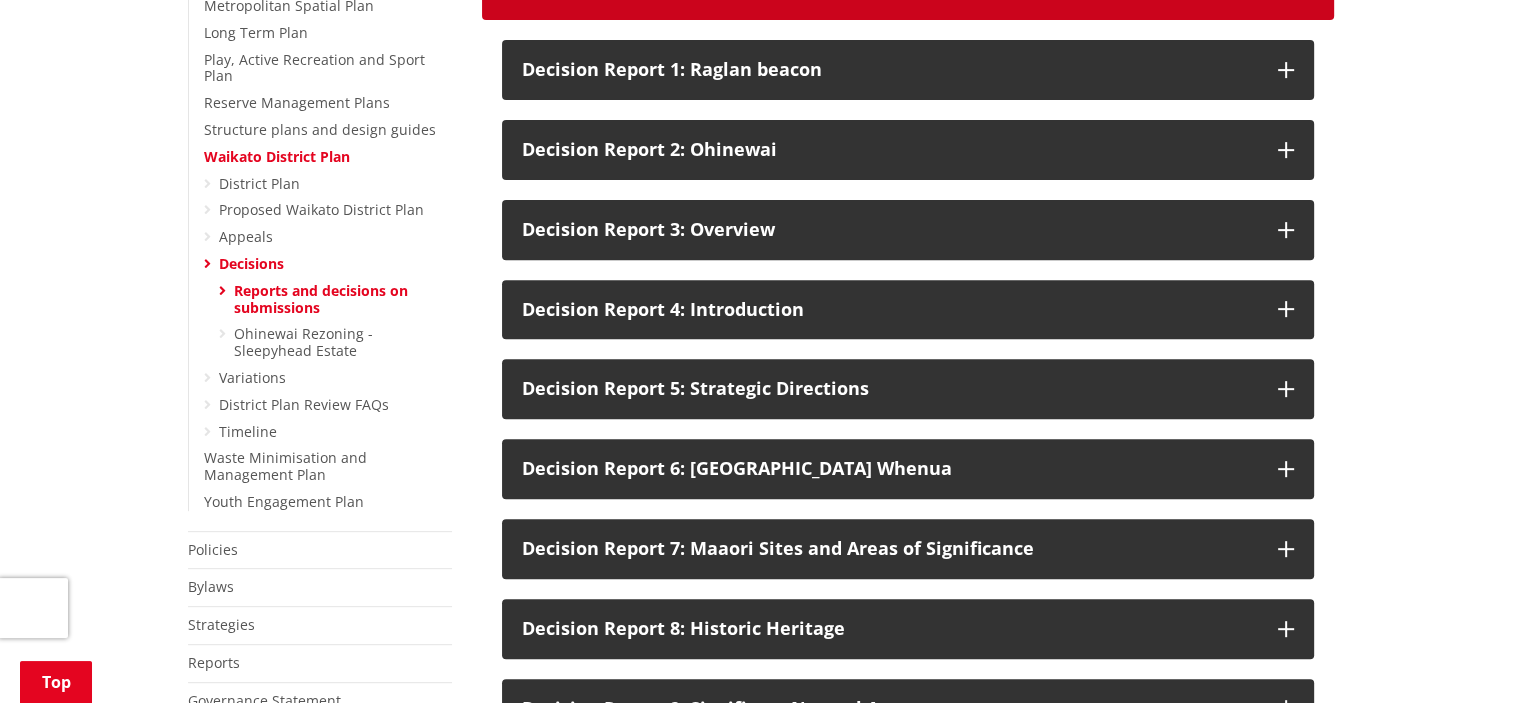 scroll, scrollTop: 600, scrollLeft: 0, axis: vertical 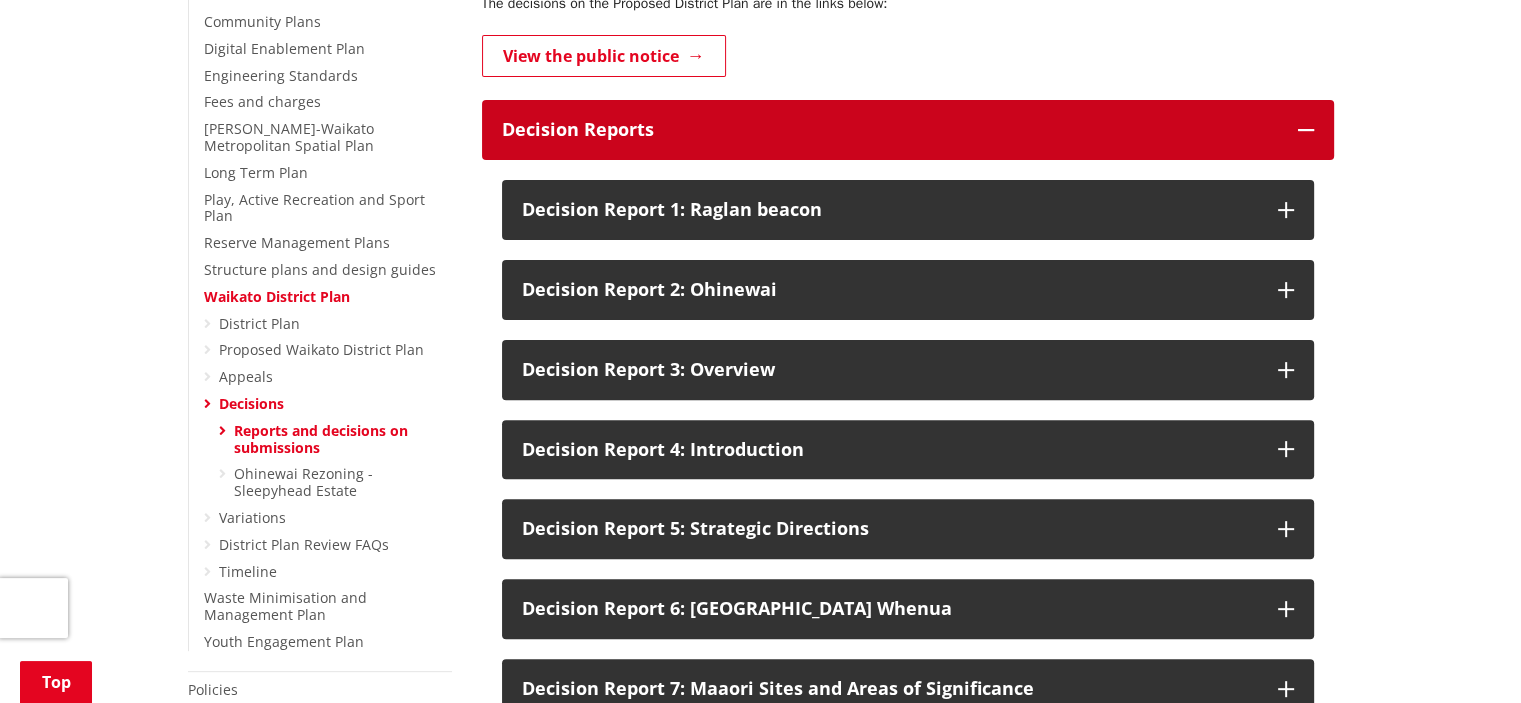 click on "Decision Reports" at bounding box center [890, 130] 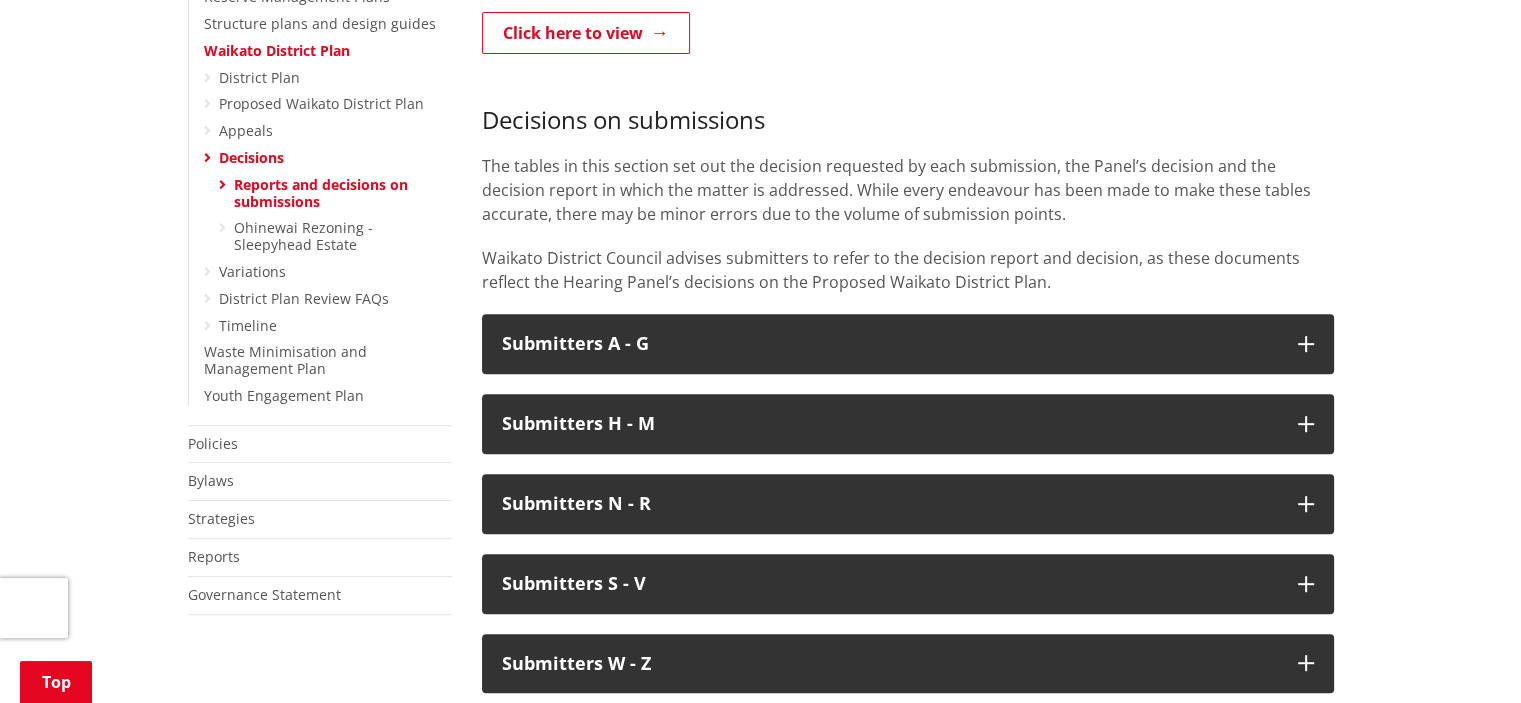 scroll, scrollTop: 900, scrollLeft: 0, axis: vertical 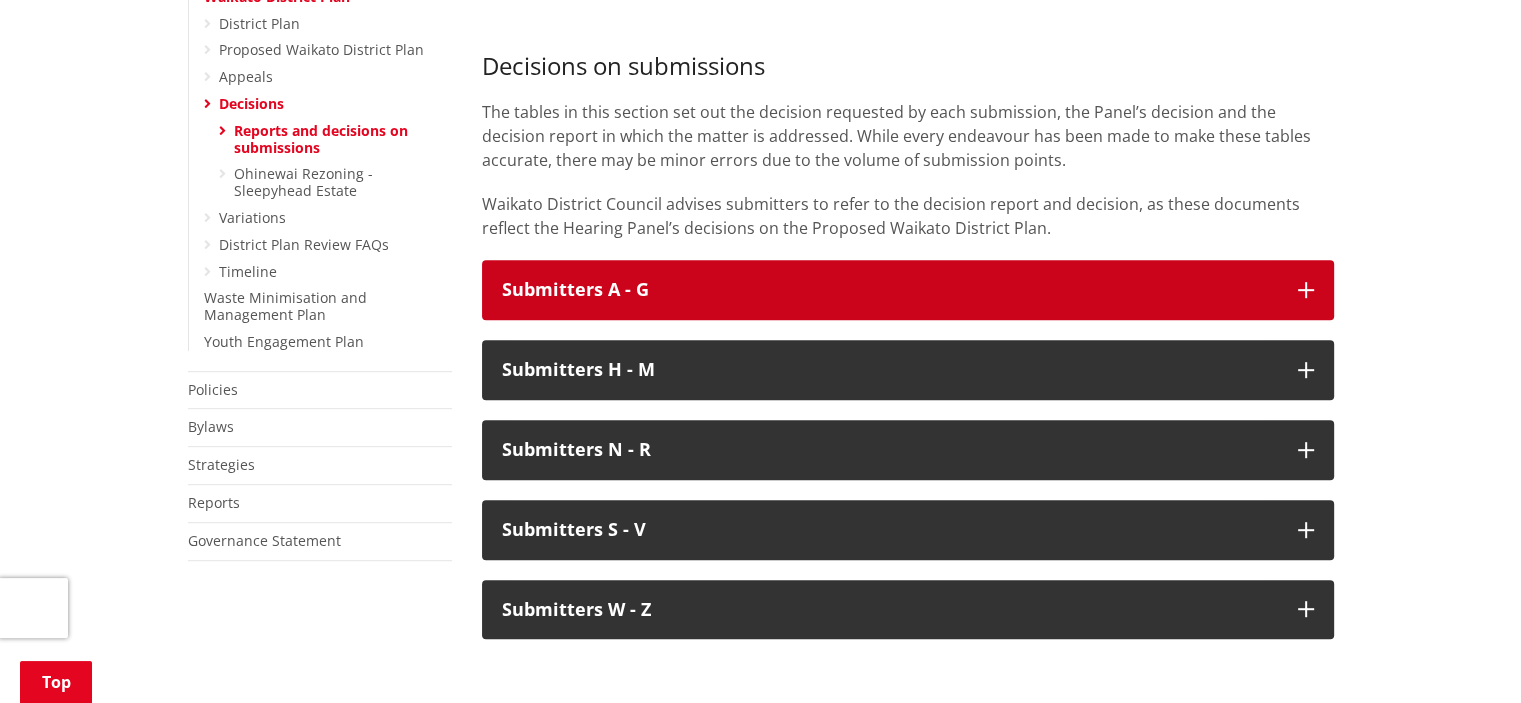 click on "Submitters A - G" at bounding box center [890, 290] 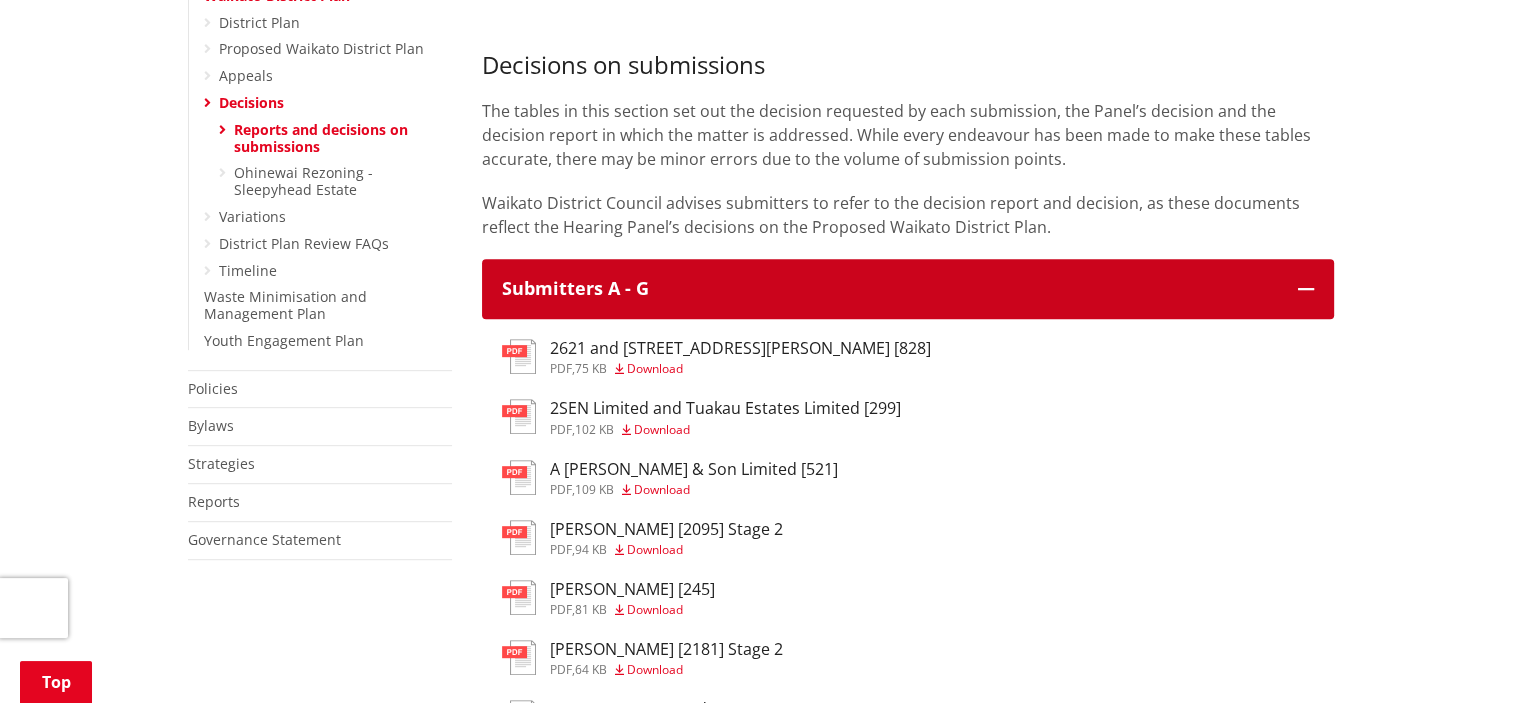 scroll, scrollTop: 900, scrollLeft: 0, axis: vertical 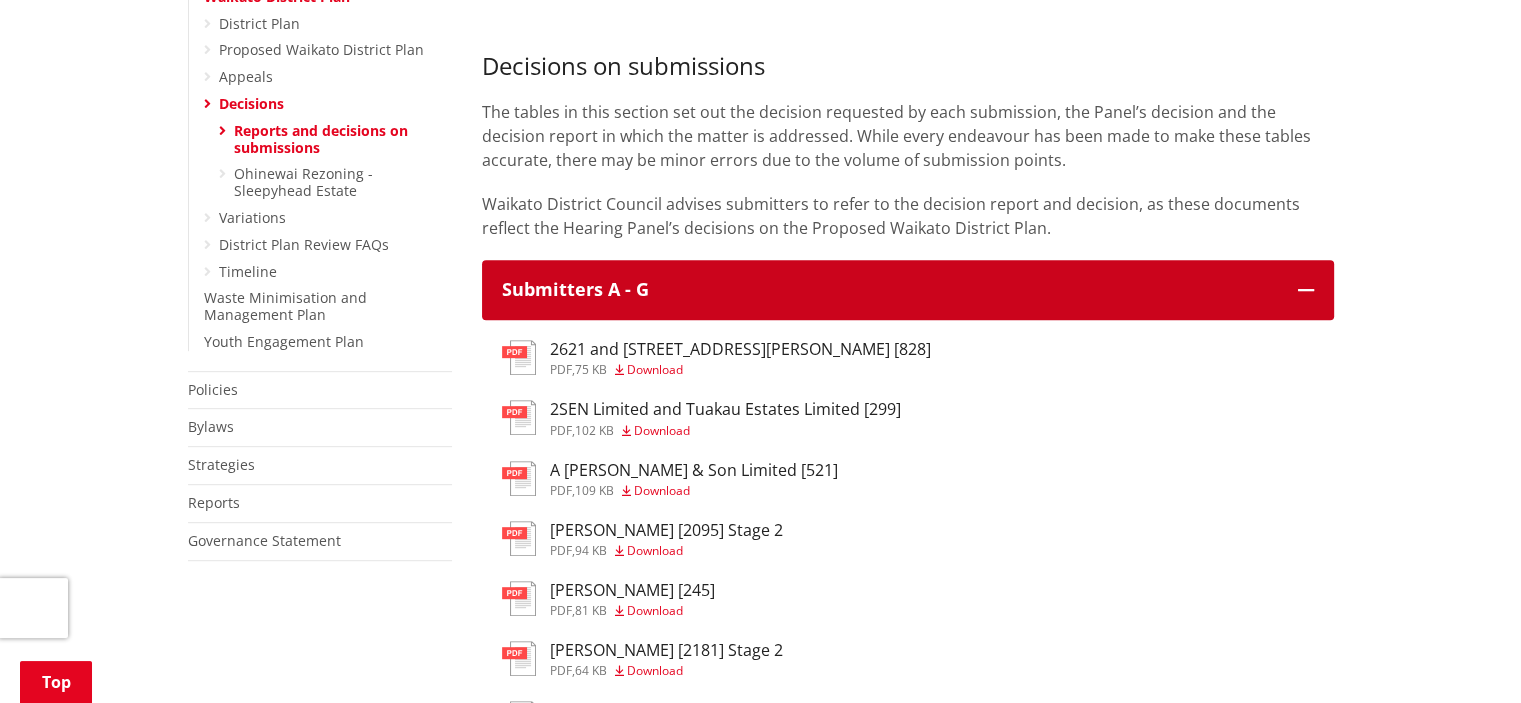 click on "Submitters A - G" at bounding box center [908, 290] 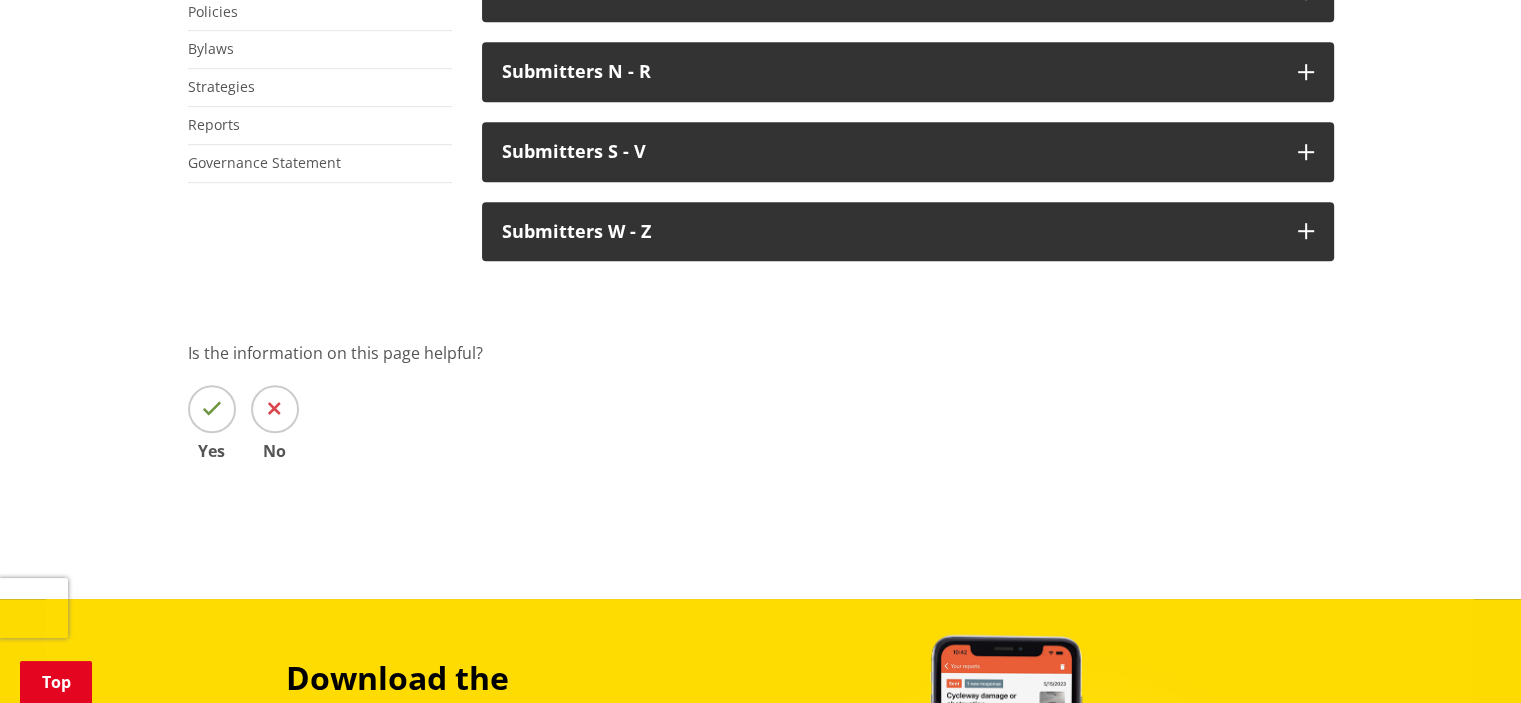 scroll, scrollTop: 1300, scrollLeft: 0, axis: vertical 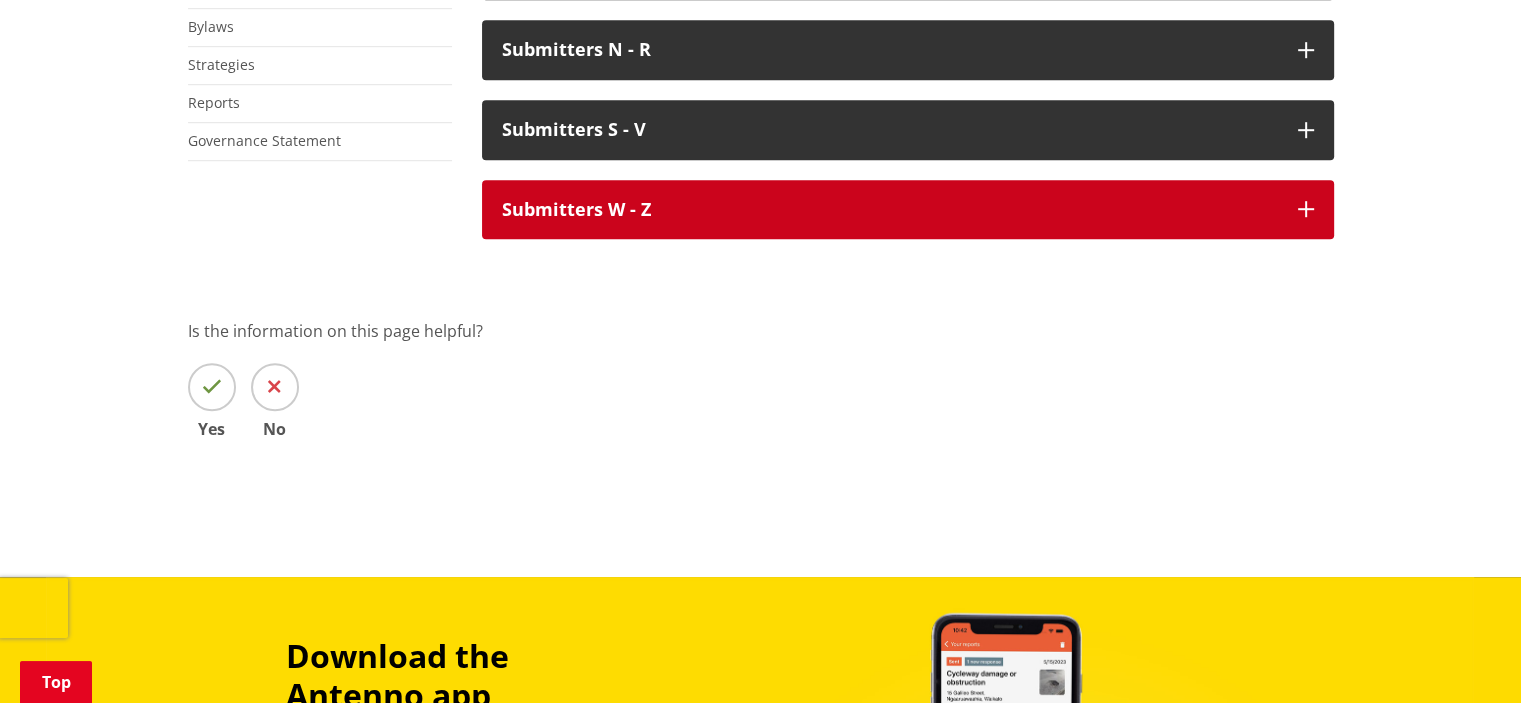 click on "Submitters W - Z" at bounding box center (890, 210) 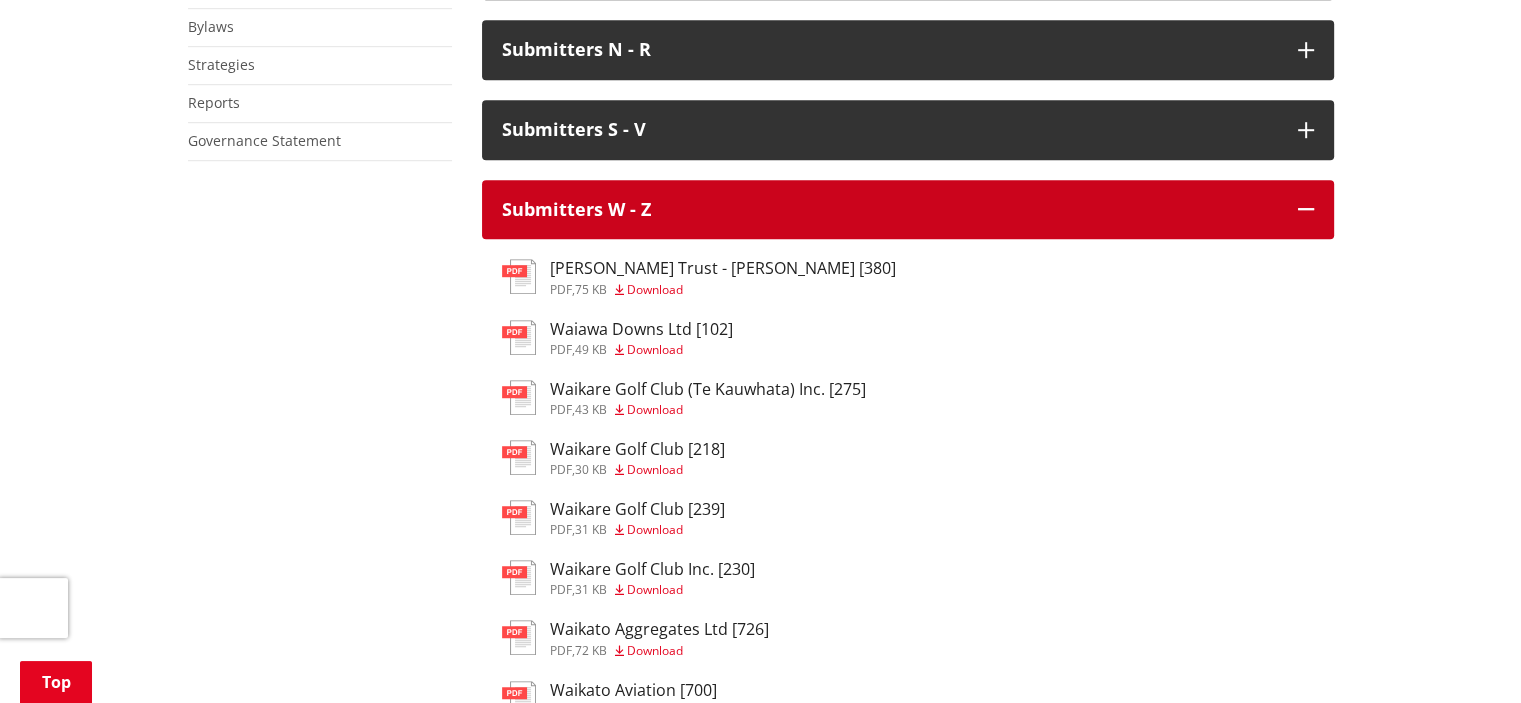 click on "Submitters W - Z" at bounding box center (890, 210) 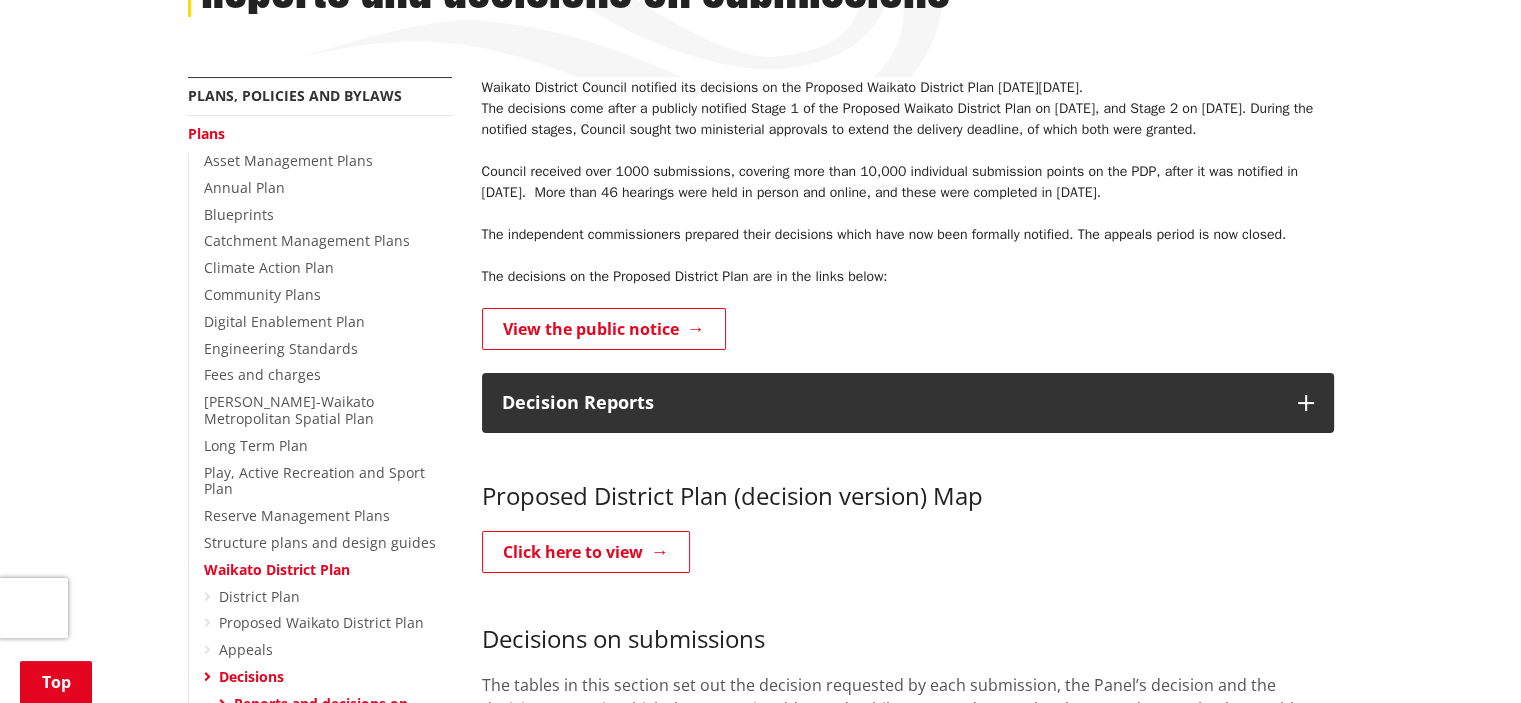 scroll, scrollTop: 400, scrollLeft: 0, axis: vertical 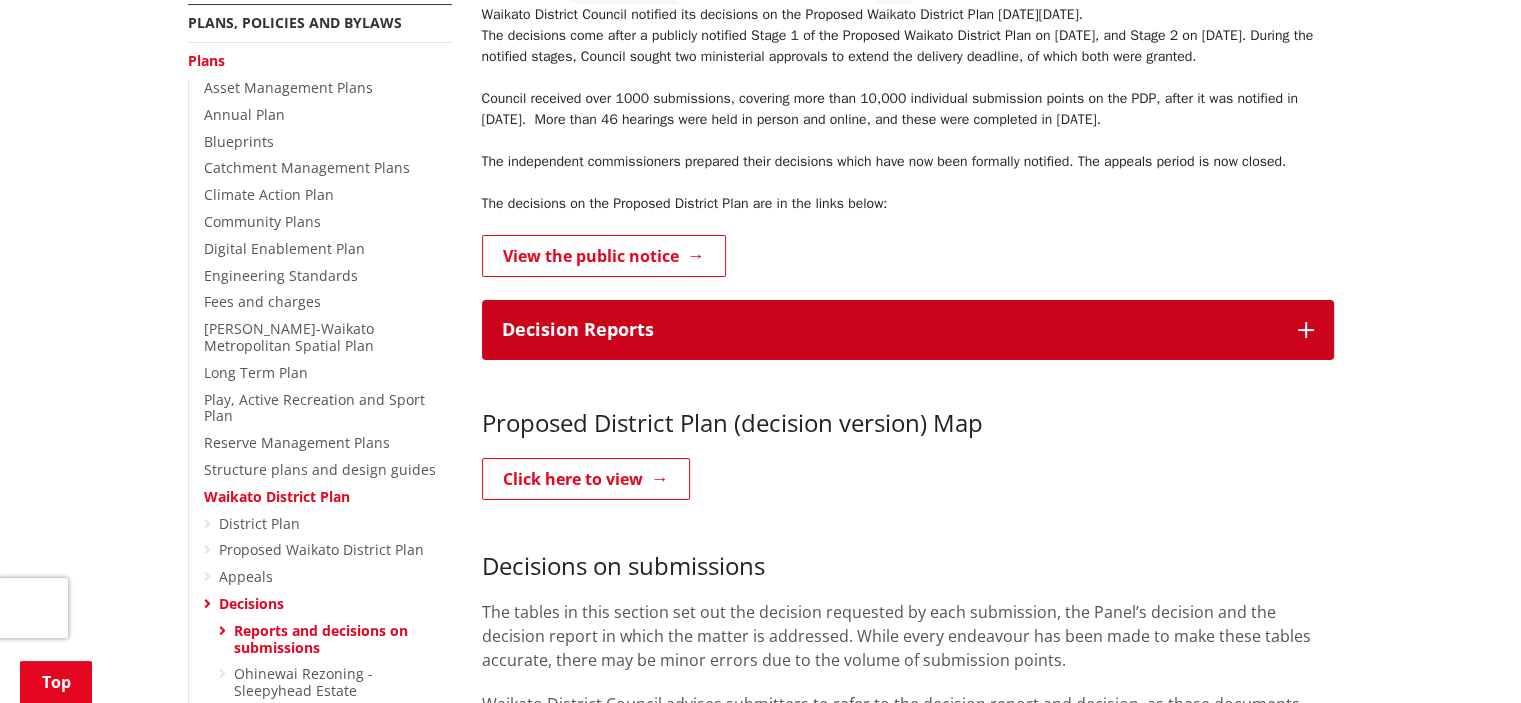 click on "Decision Reports" at bounding box center (890, 330) 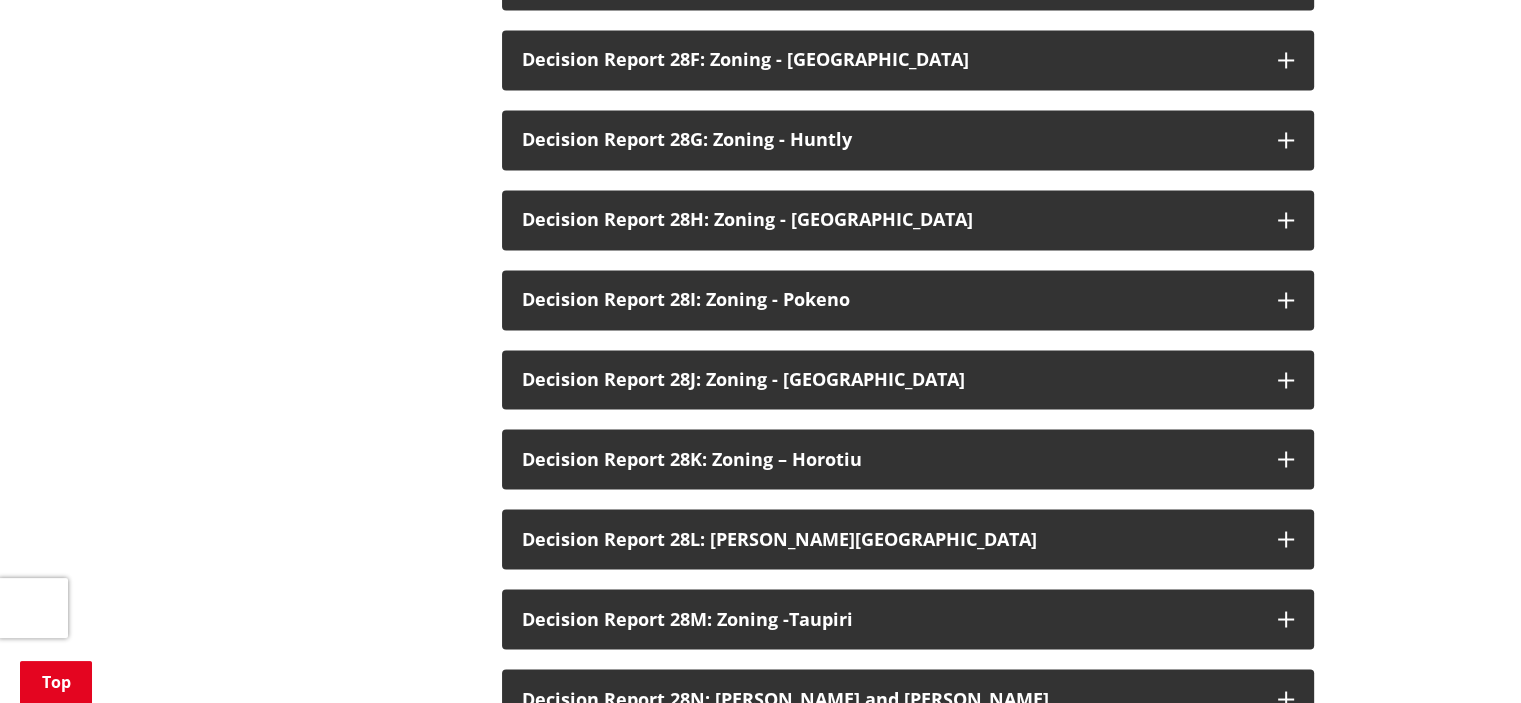 scroll, scrollTop: 3400, scrollLeft: 0, axis: vertical 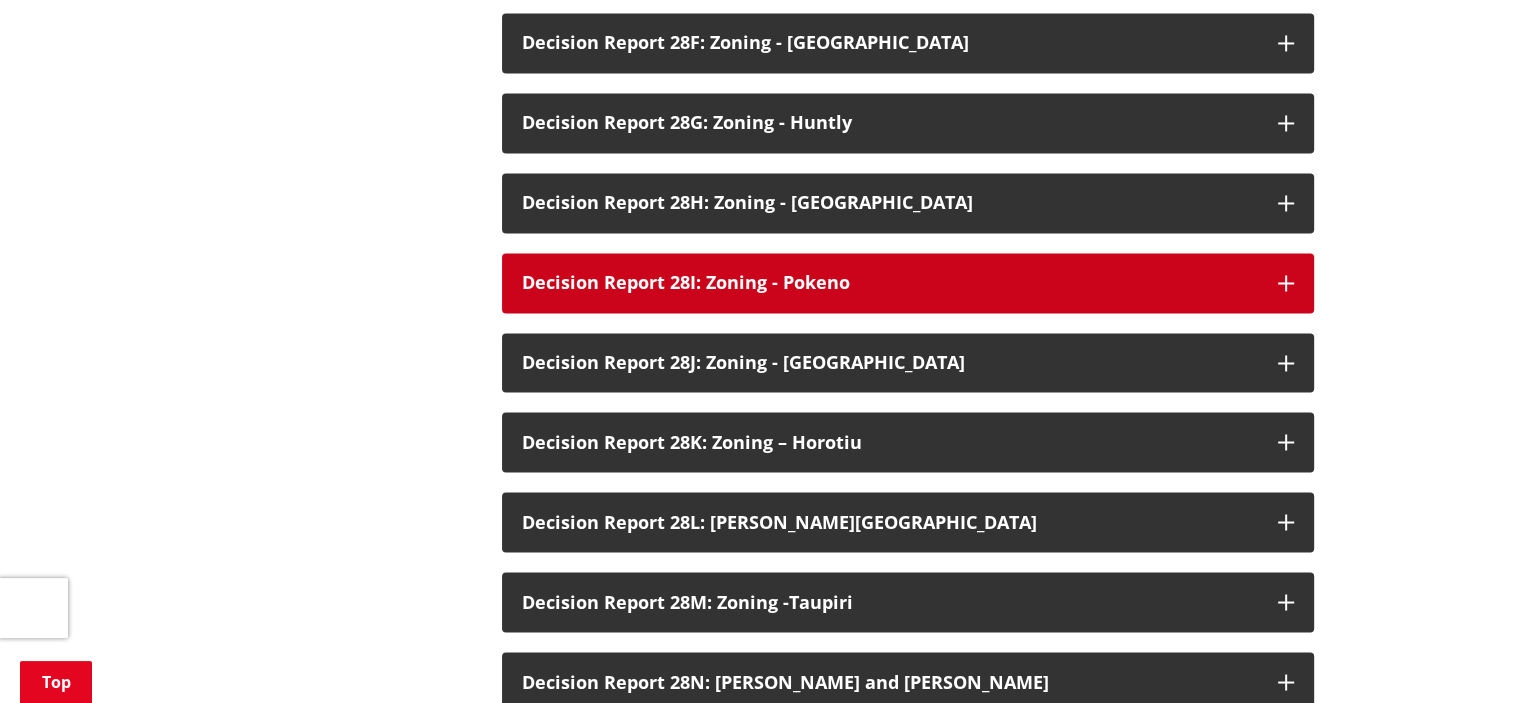 click on "Decision Report 28I: Zoning - Pokeno" at bounding box center [890, 283] 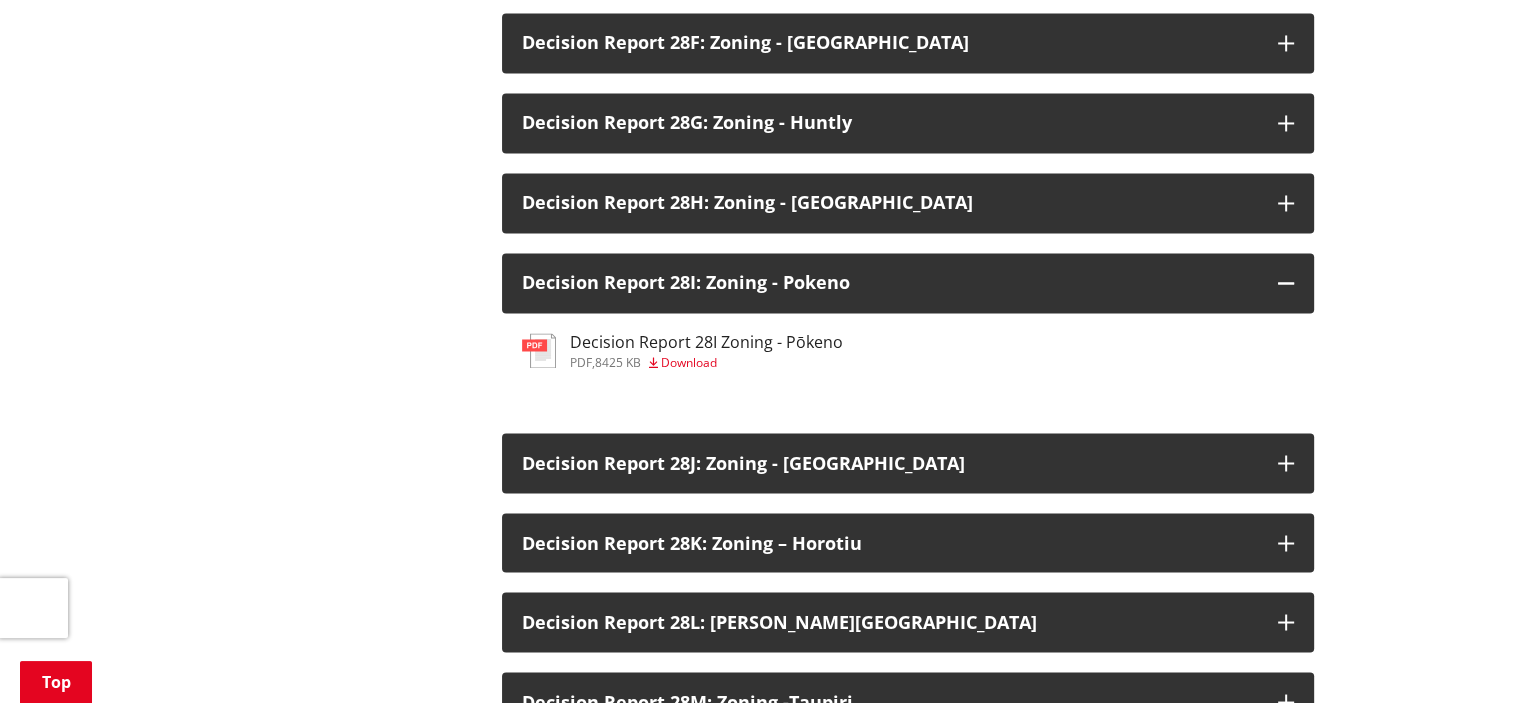 click on "Decision Report 28I Zoning - Pōkeno" at bounding box center (706, 342) 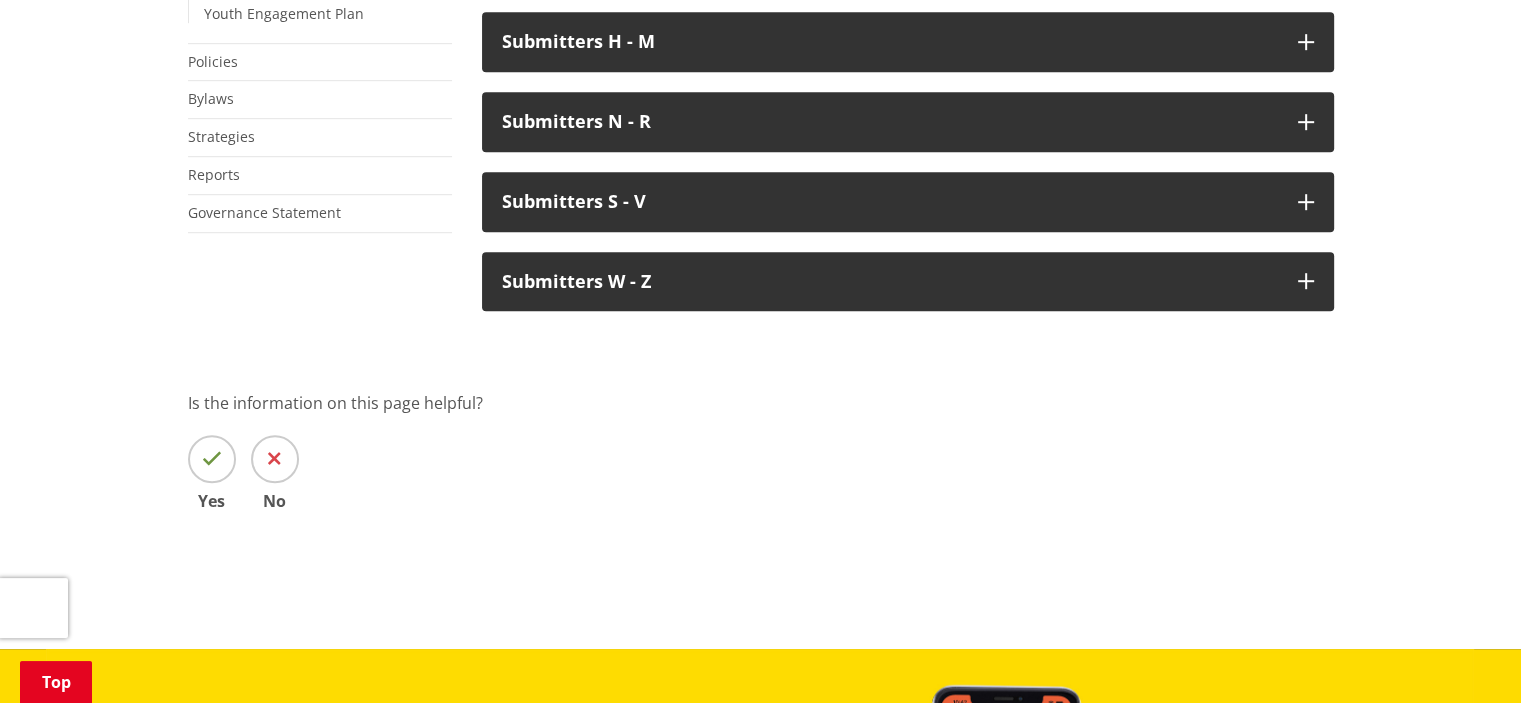 scroll, scrollTop: 1155, scrollLeft: 0, axis: vertical 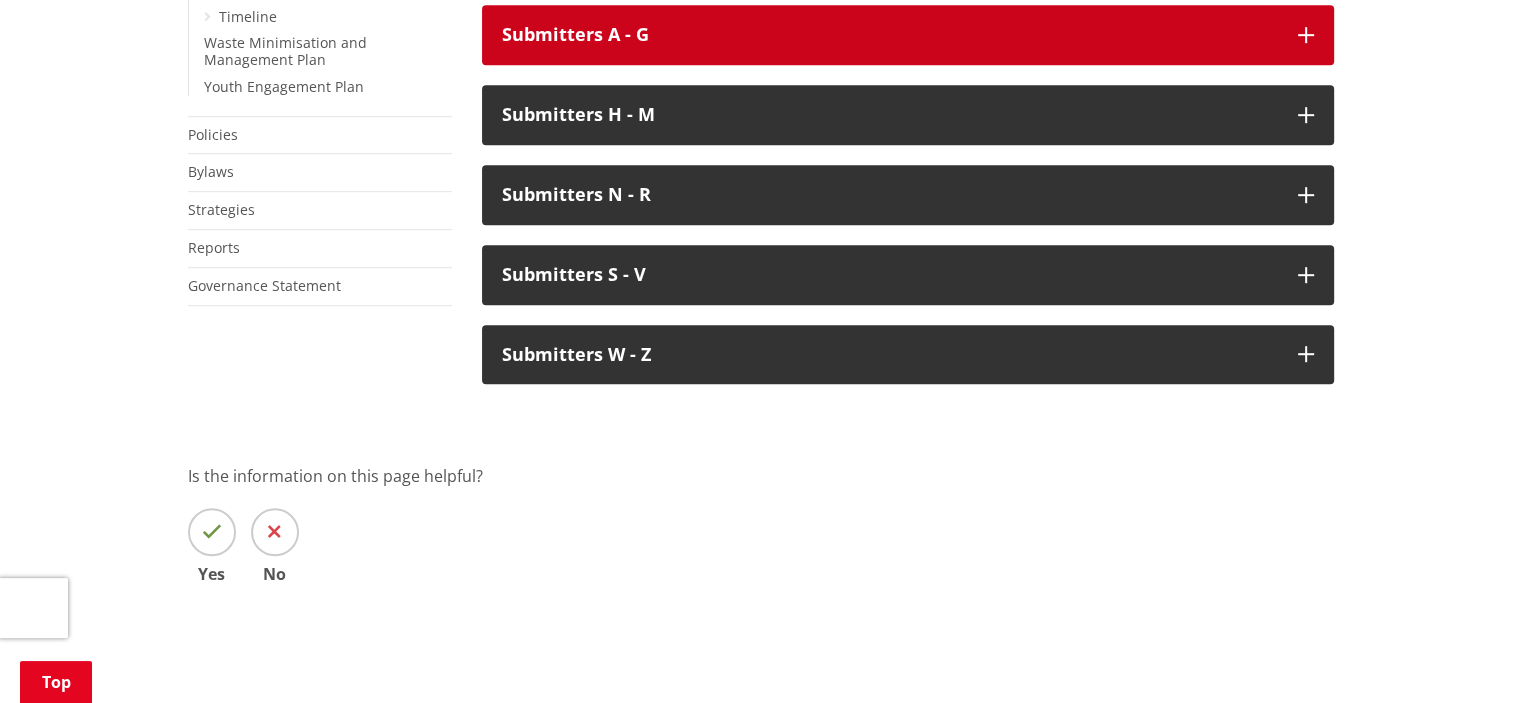 click on "Submitters A - G" at bounding box center (908, 35) 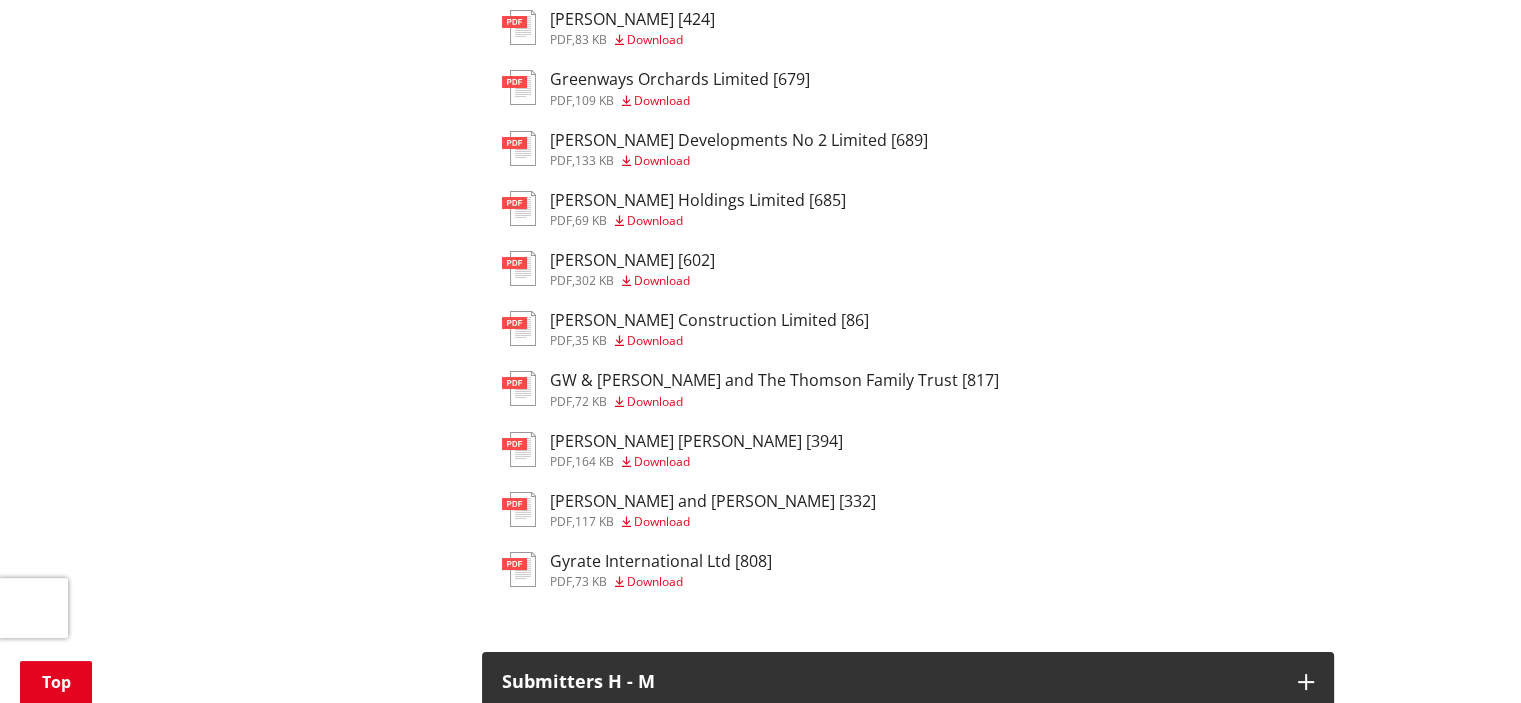 scroll, scrollTop: 22945, scrollLeft: 0, axis: vertical 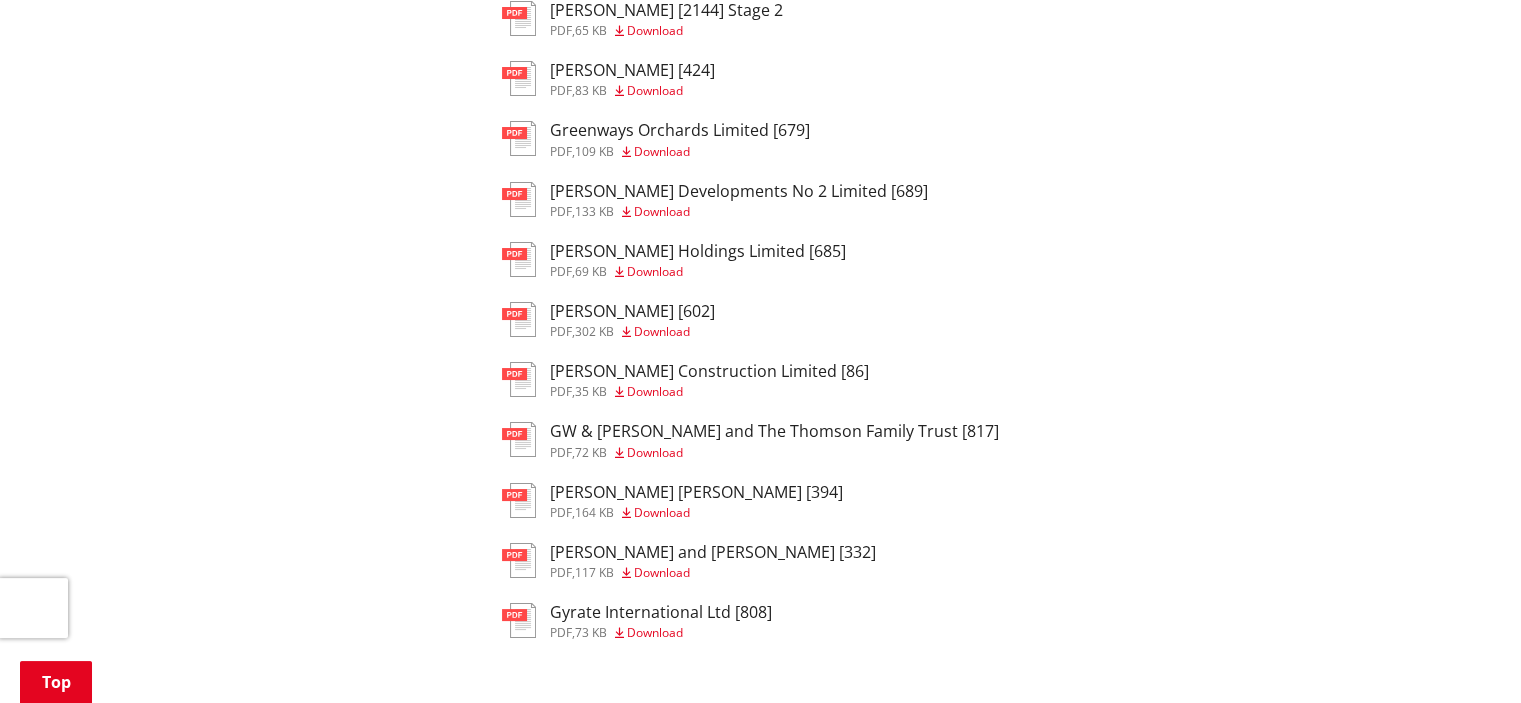 click on "Download" at bounding box center (655, 90) 